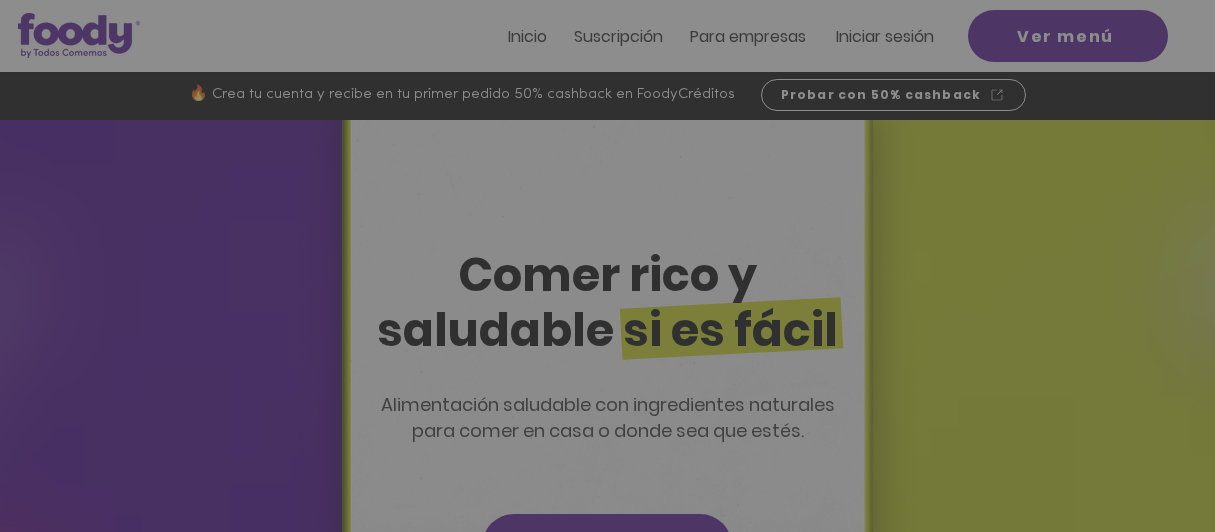 scroll, scrollTop: 0, scrollLeft: 0, axis: both 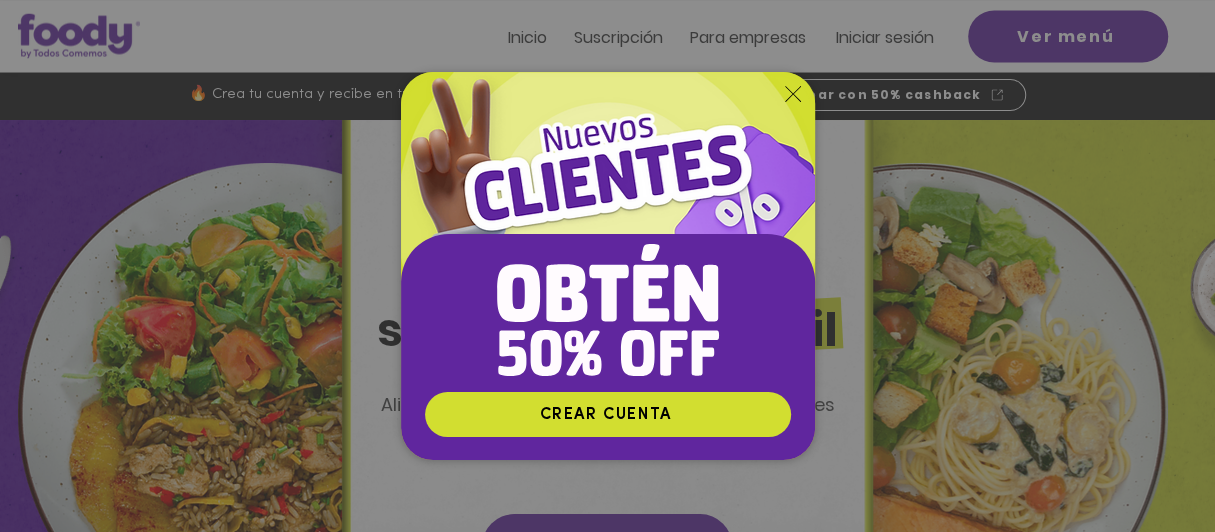 click 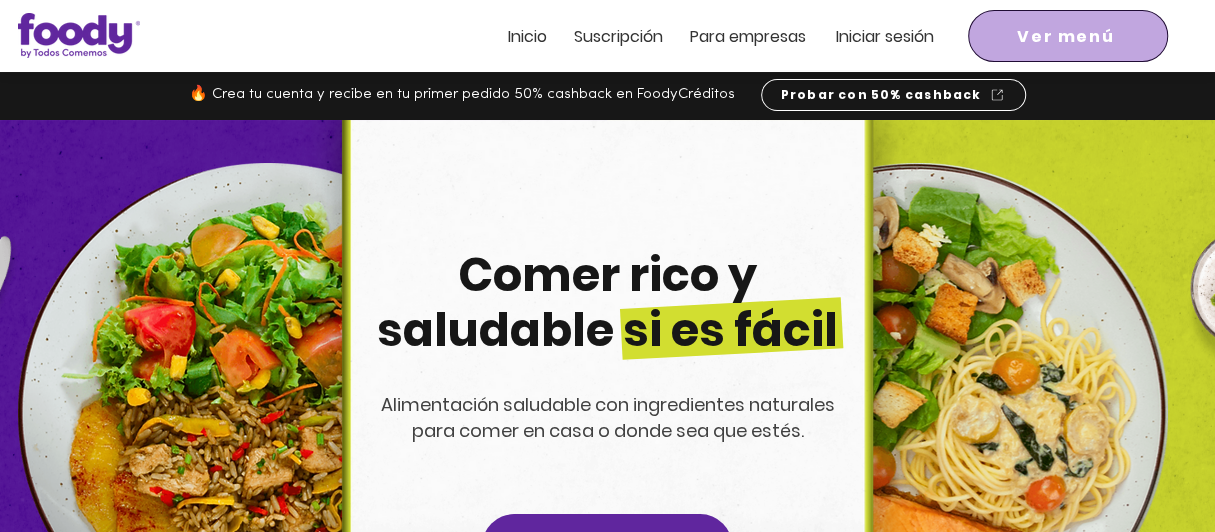 click on "Ver menú" at bounding box center (1068, 36) 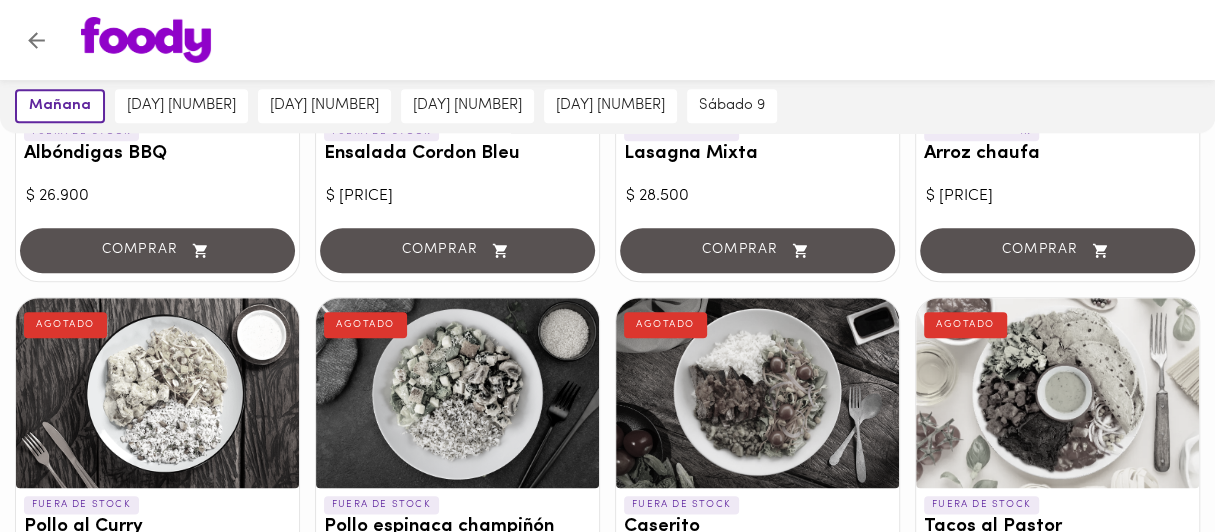 scroll, scrollTop: 1200, scrollLeft: 0, axis: vertical 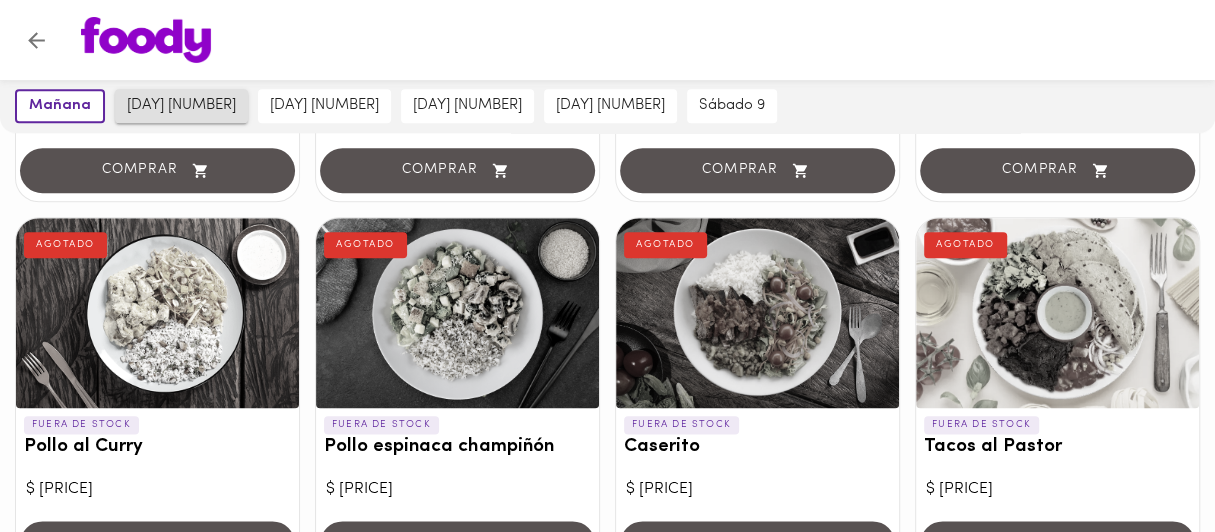 click on "[DAY] [NUMBER]" at bounding box center (181, 106) 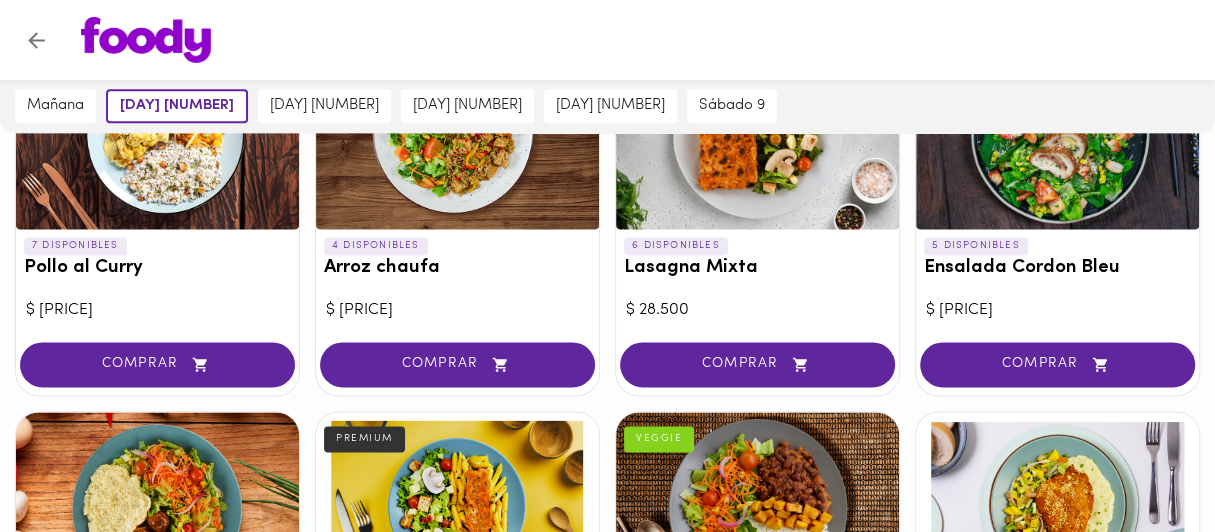 scroll, scrollTop: 1299, scrollLeft: 0, axis: vertical 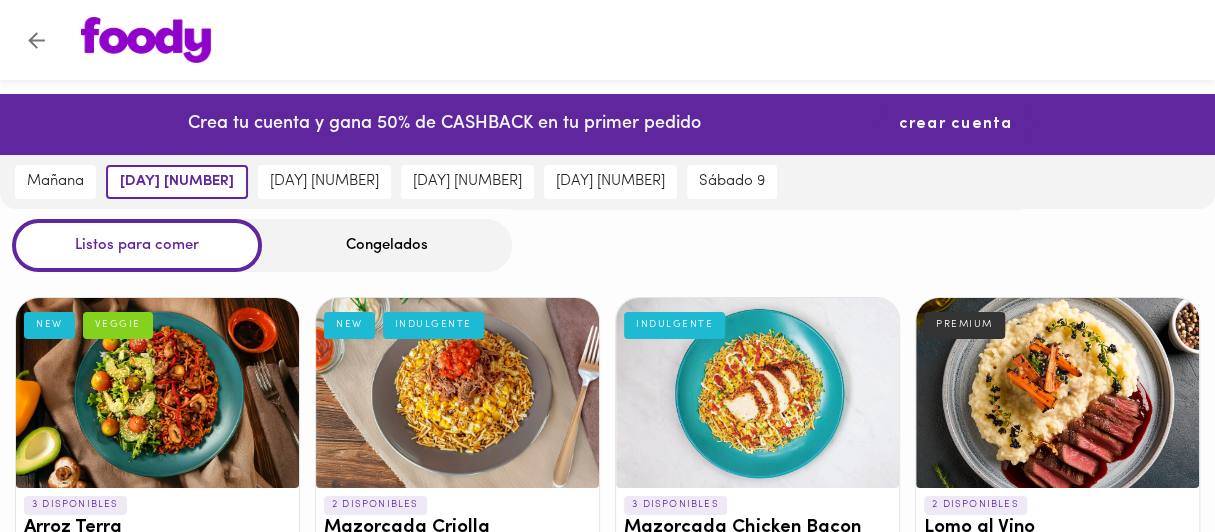 click on "crear cuenta" at bounding box center [955, 124] 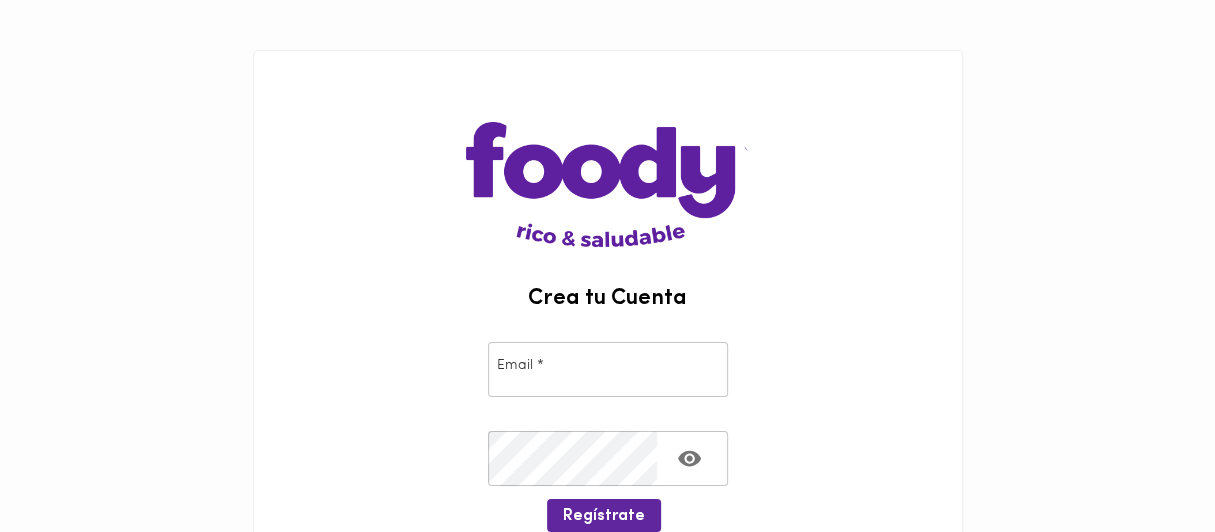click at bounding box center [608, 369] 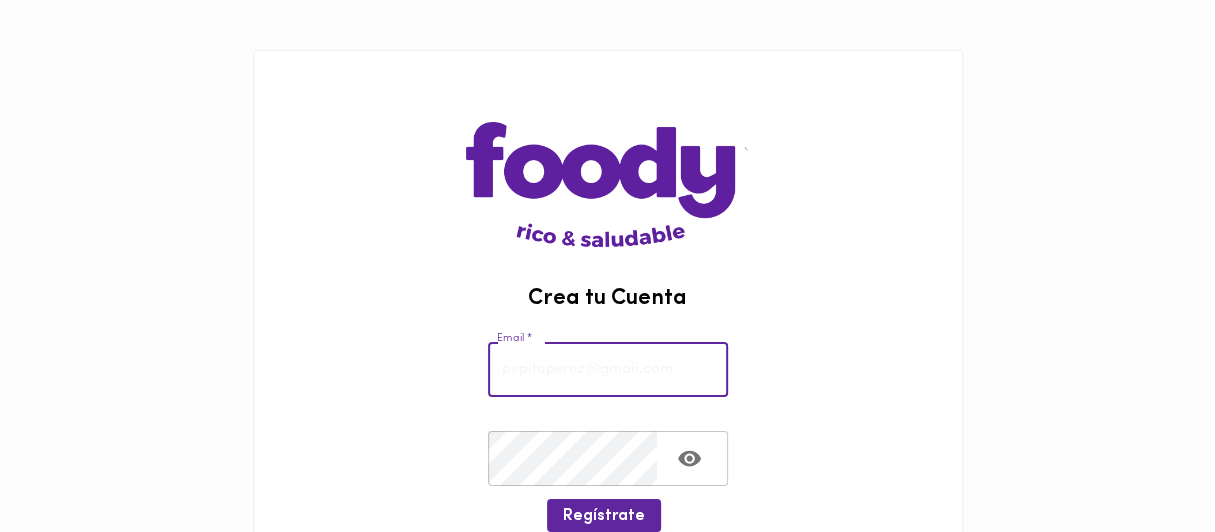type on "[EMAIL]" 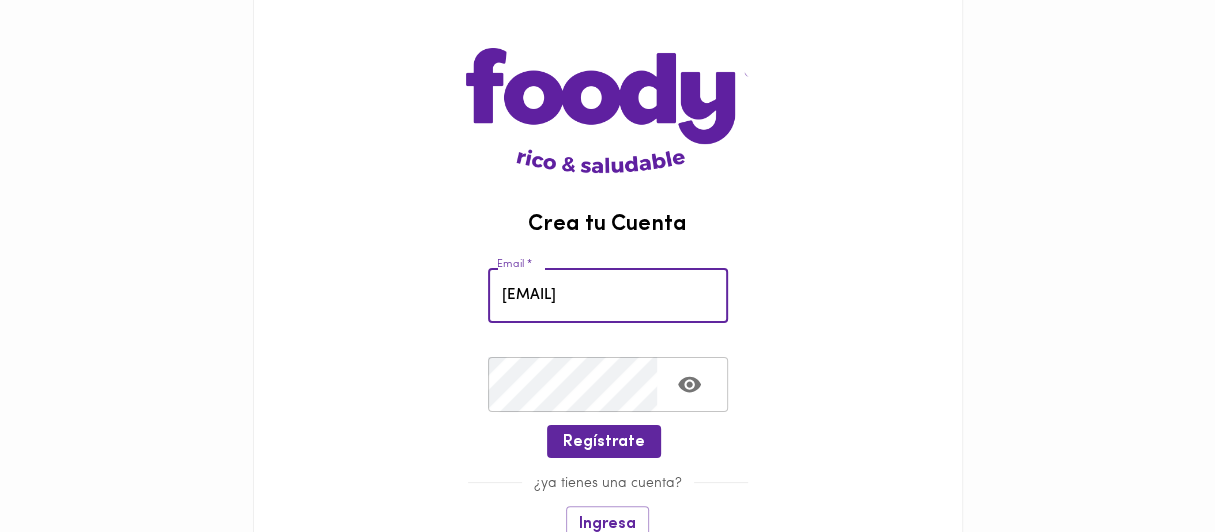 scroll, scrollTop: 99, scrollLeft: 0, axis: vertical 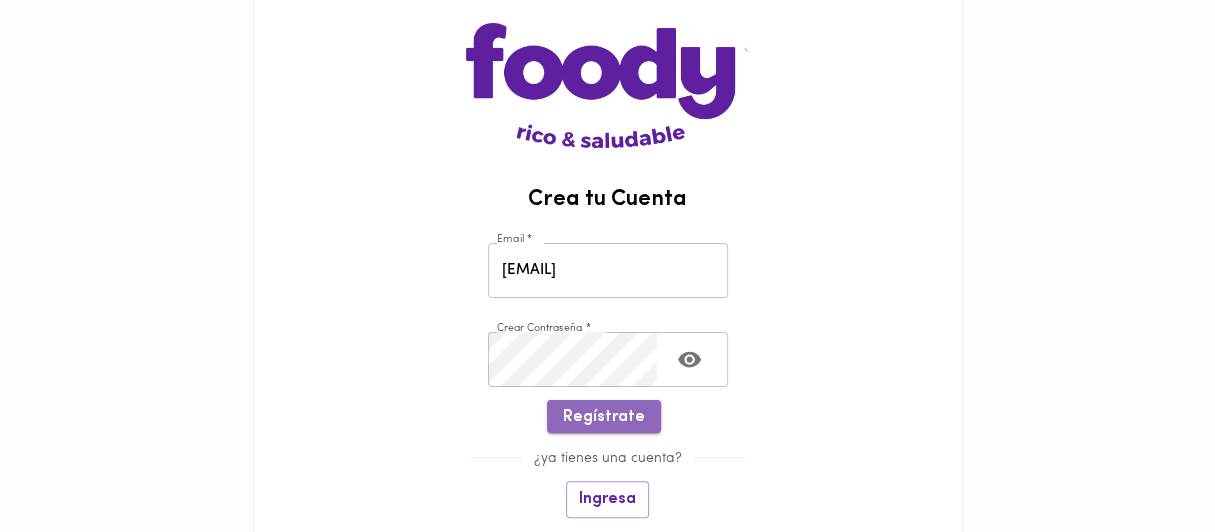 click on "Regístrate" at bounding box center (604, 417) 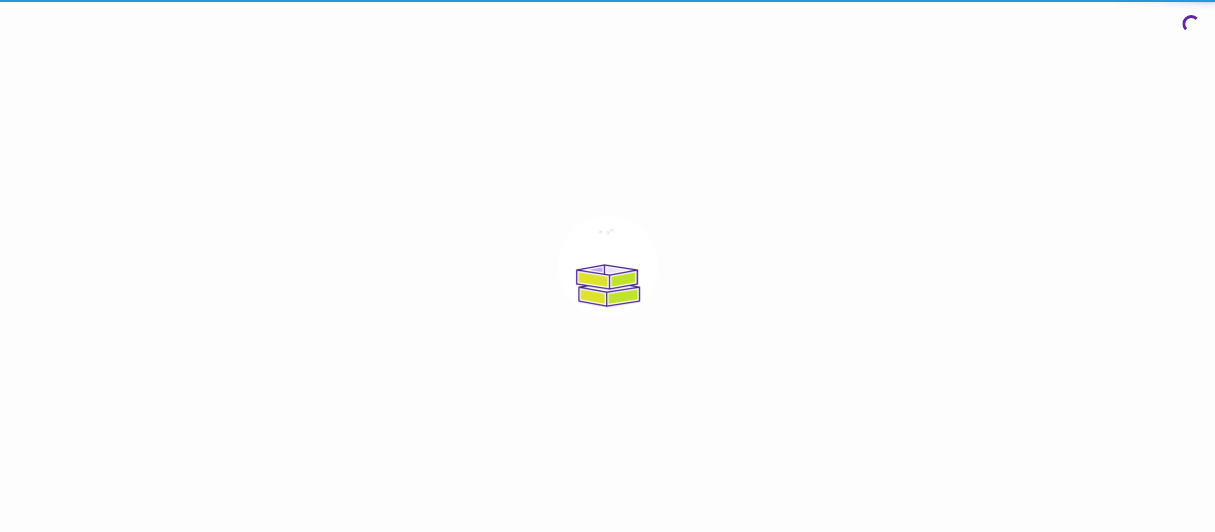 scroll, scrollTop: 0, scrollLeft: 0, axis: both 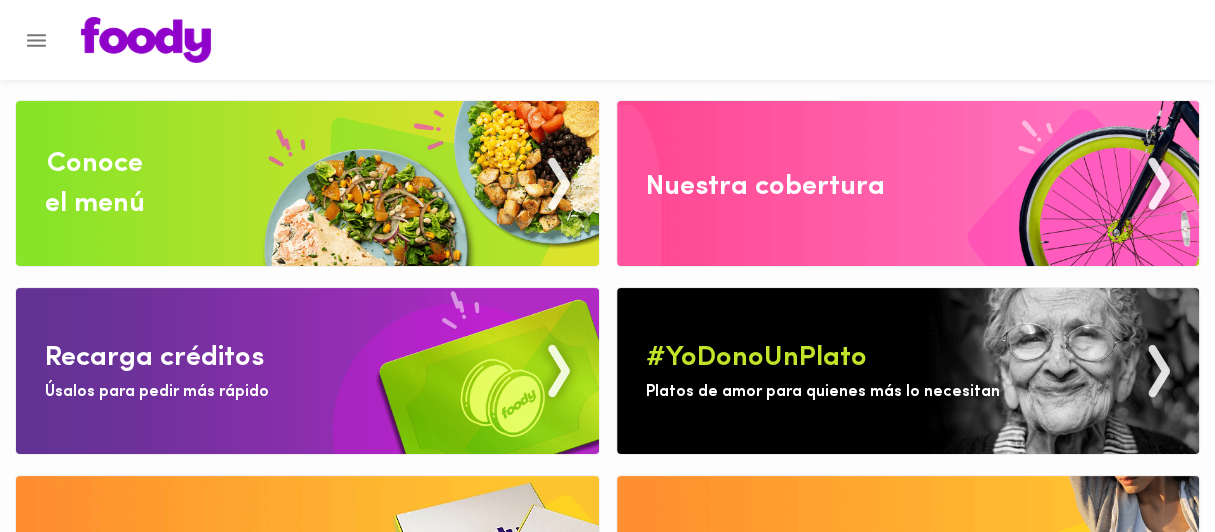 click at bounding box center (307, 183) 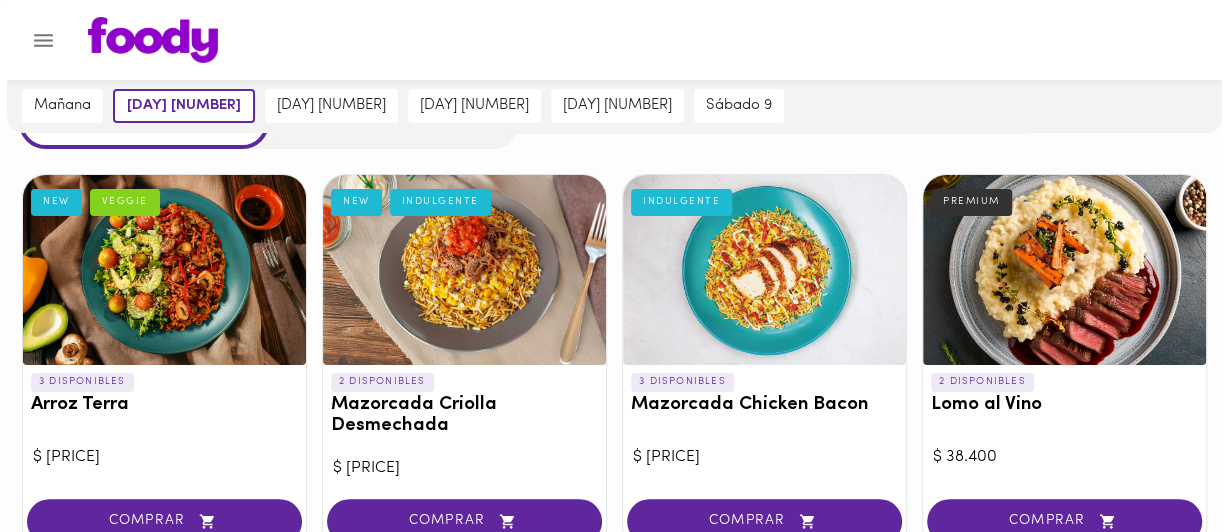 scroll, scrollTop: 200, scrollLeft: 0, axis: vertical 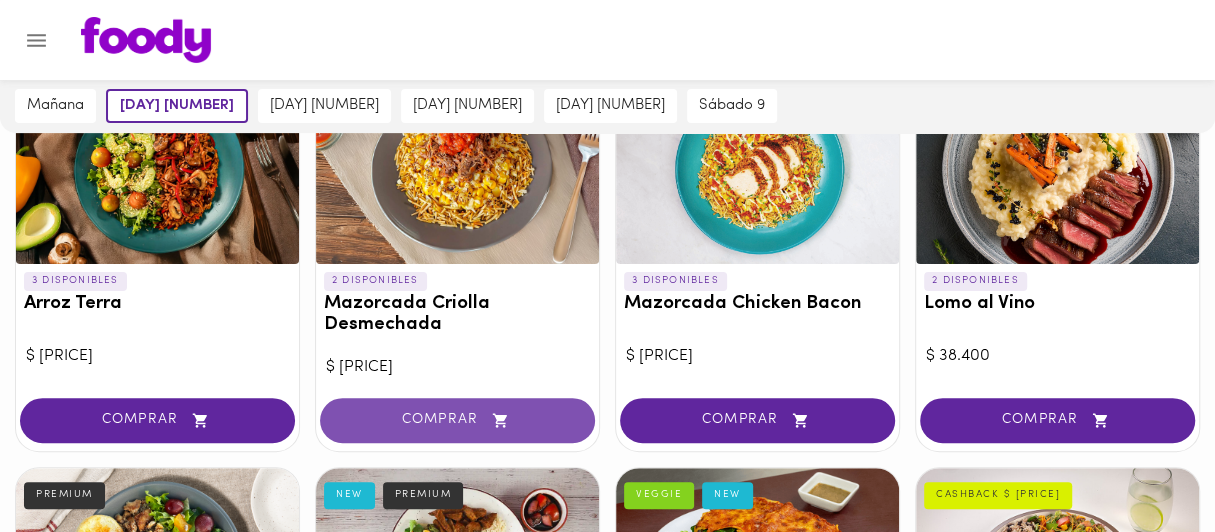click 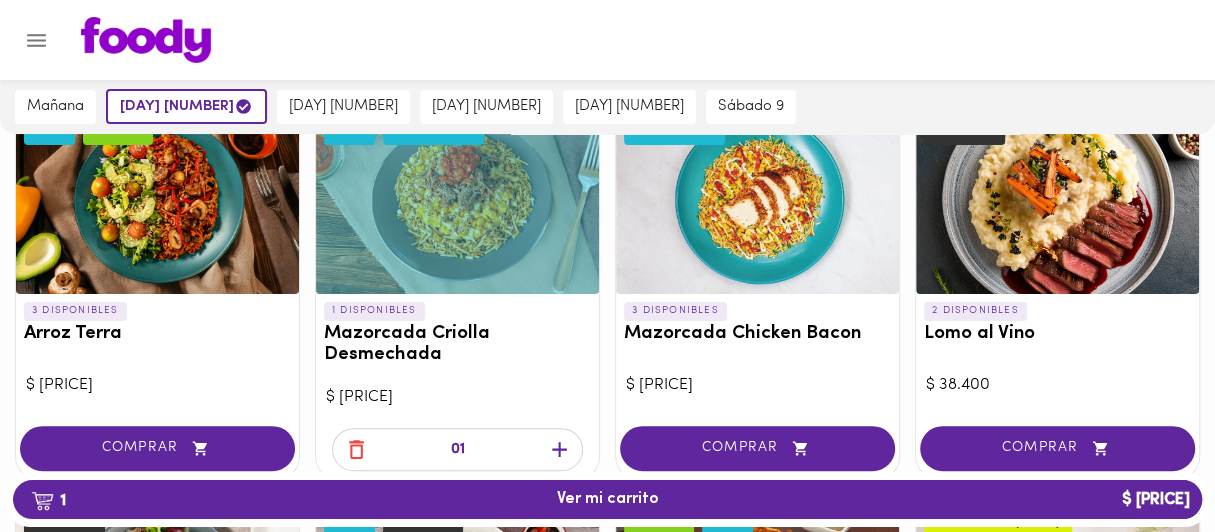scroll, scrollTop: 201, scrollLeft: 0, axis: vertical 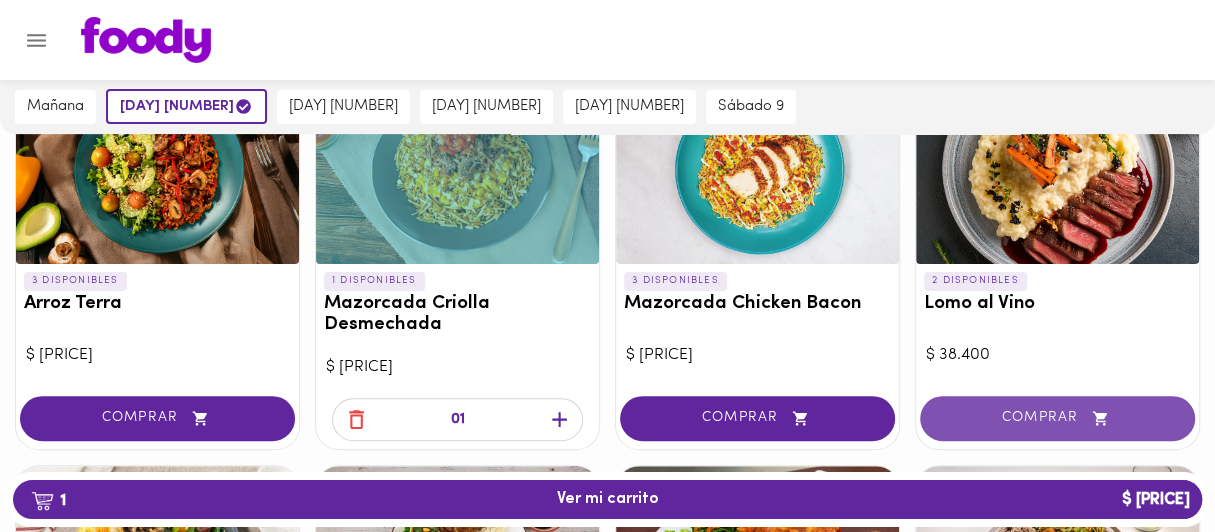 click on "COMPRAR" at bounding box center (1057, 418) 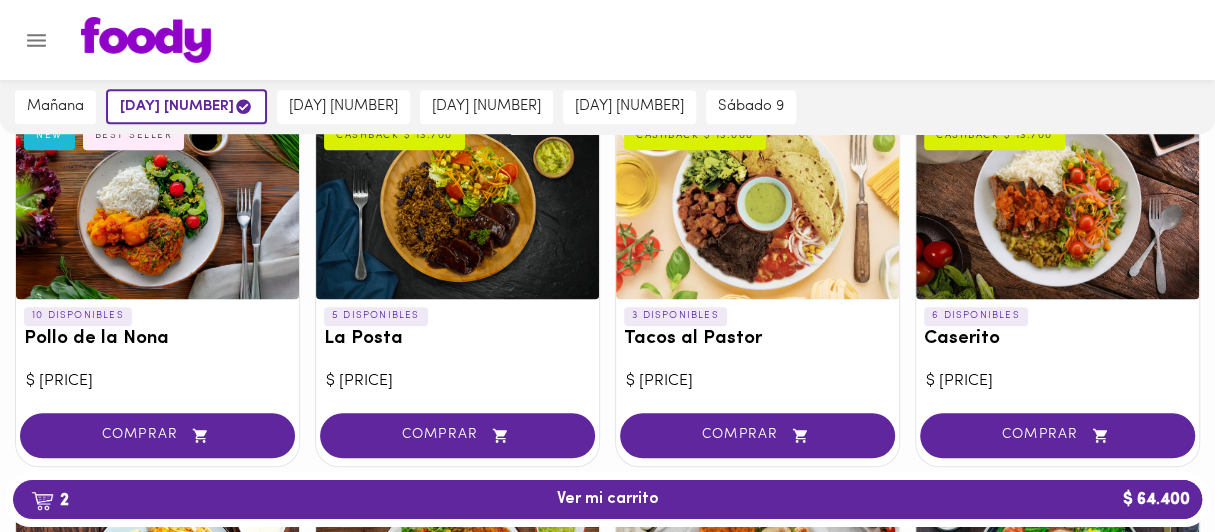 scroll, scrollTop: 901, scrollLeft: 0, axis: vertical 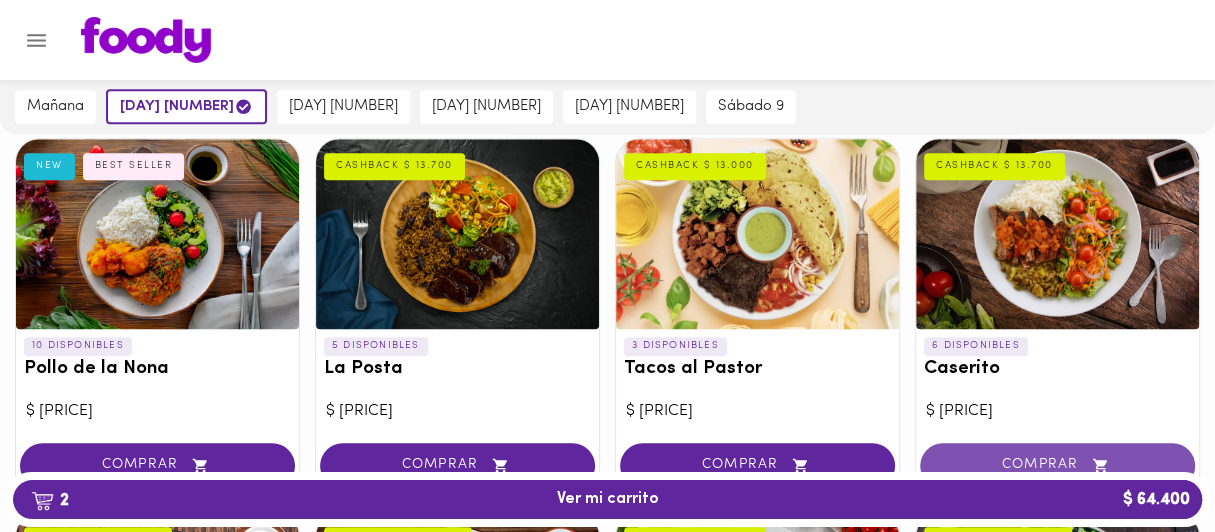 click on "COMPRAR" at bounding box center (1057, 465) 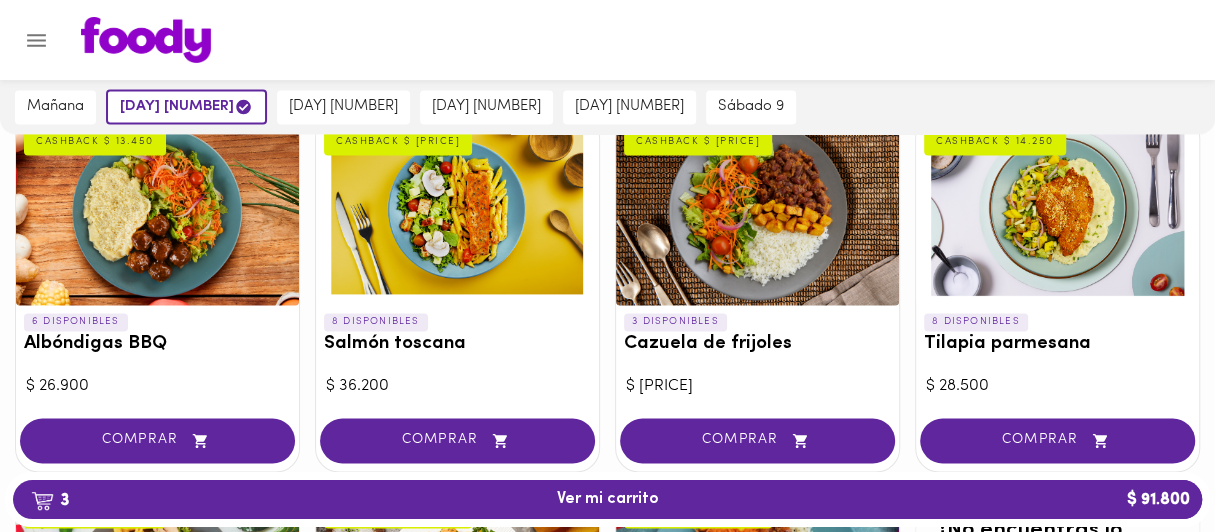 scroll, scrollTop: 1701, scrollLeft: 0, axis: vertical 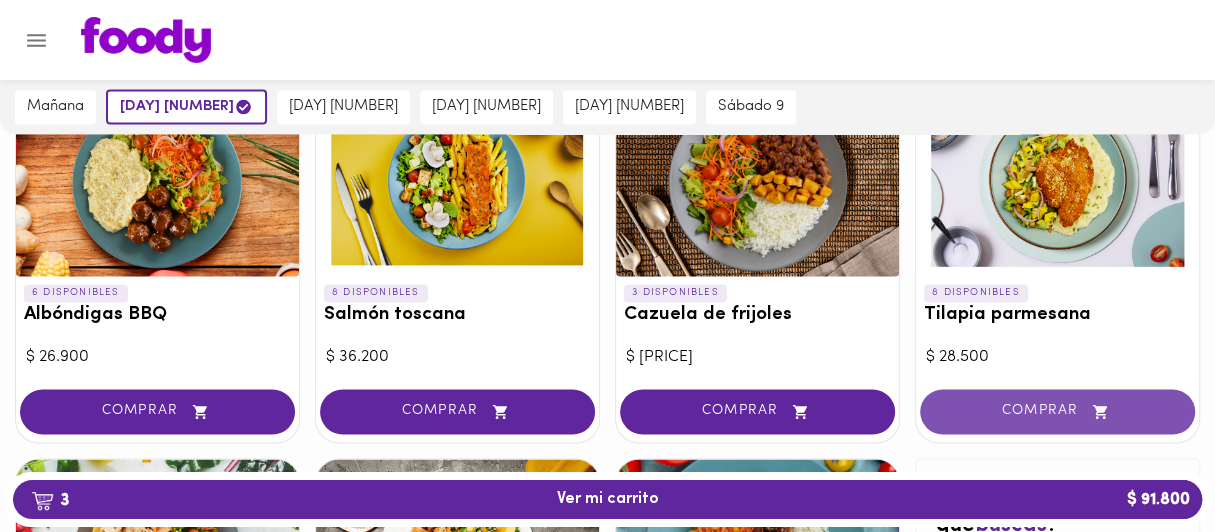 click on "COMPRAR" at bounding box center (1057, 411) 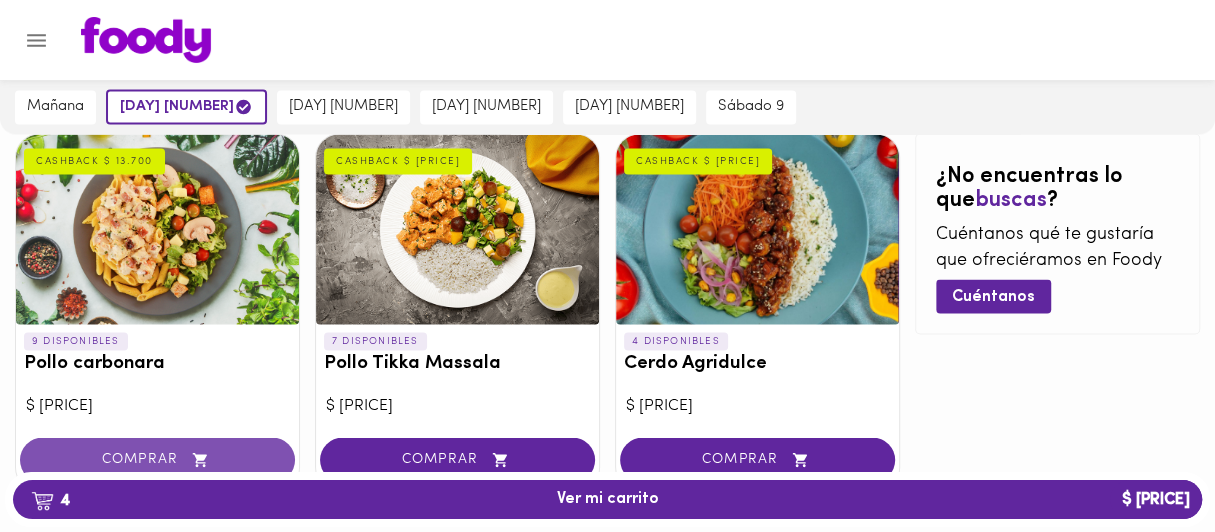 scroll, scrollTop: 2095, scrollLeft: 0, axis: vertical 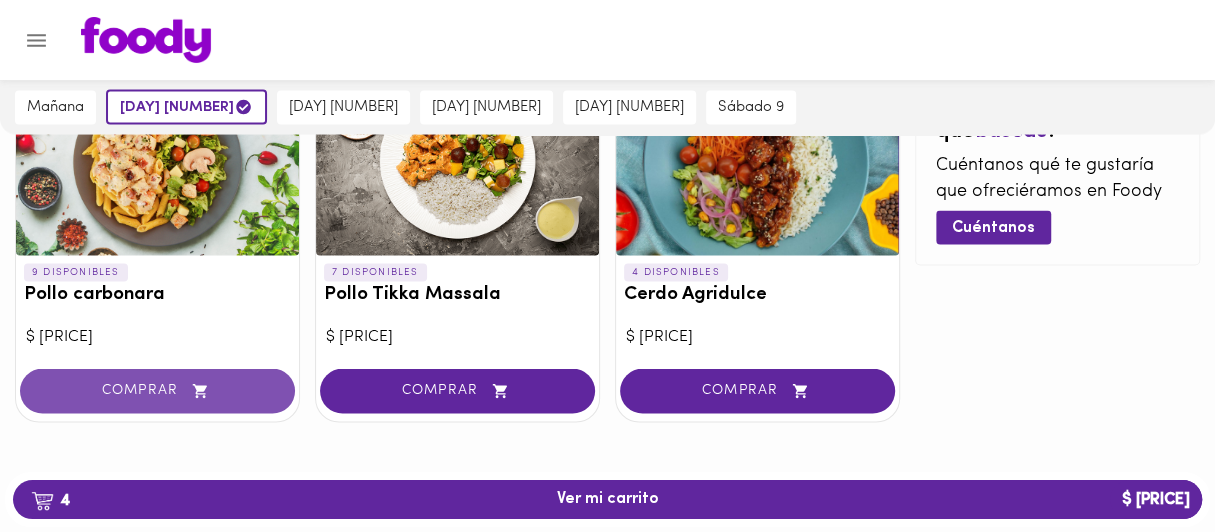 click on "COMPRAR" at bounding box center (157, 390) 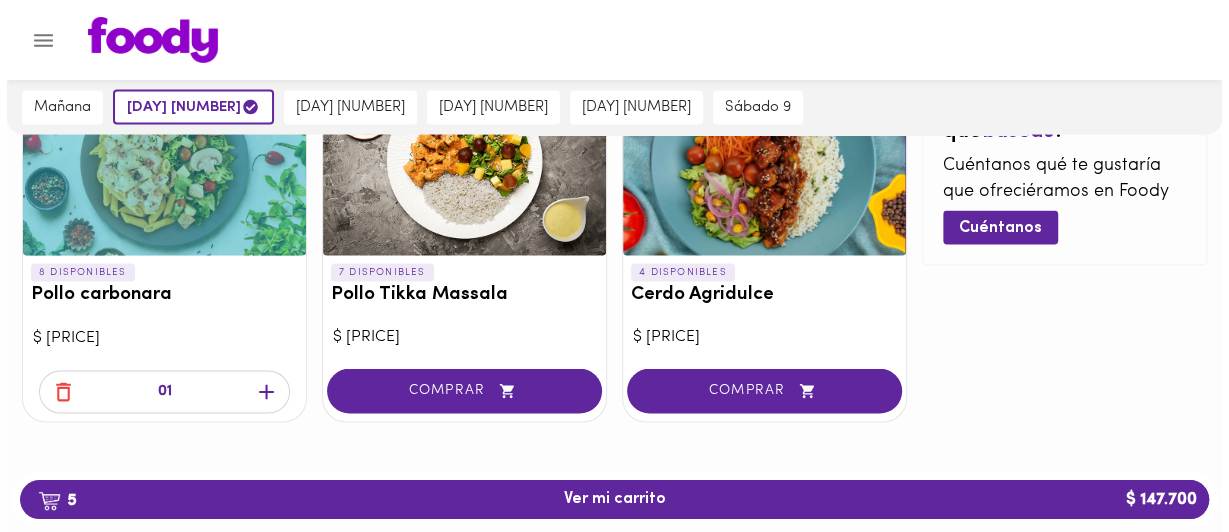 scroll, scrollTop: 1995, scrollLeft: 0, axis: vertical 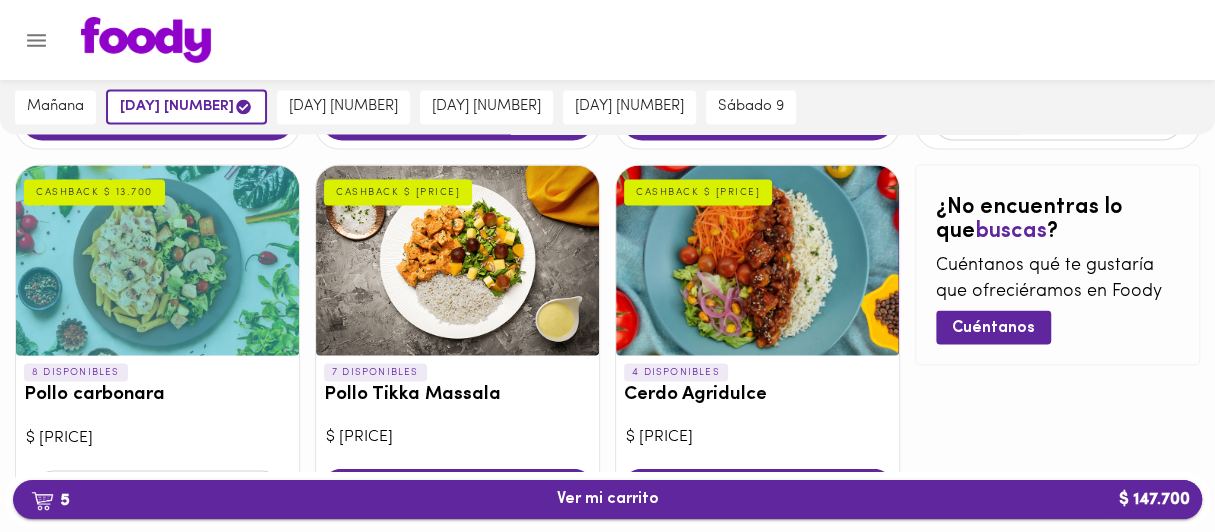 click on "5 Ver mi carrito $ 147.700" at bounding box center [607, 499] 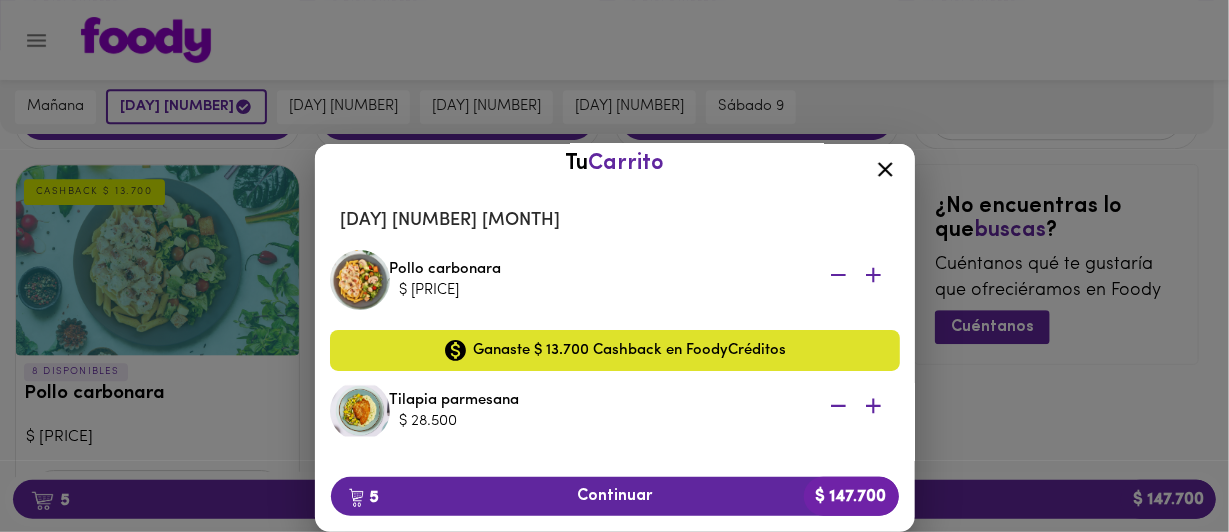 scroll, scrollTop: 0, scrollLeft: 0, axis: both 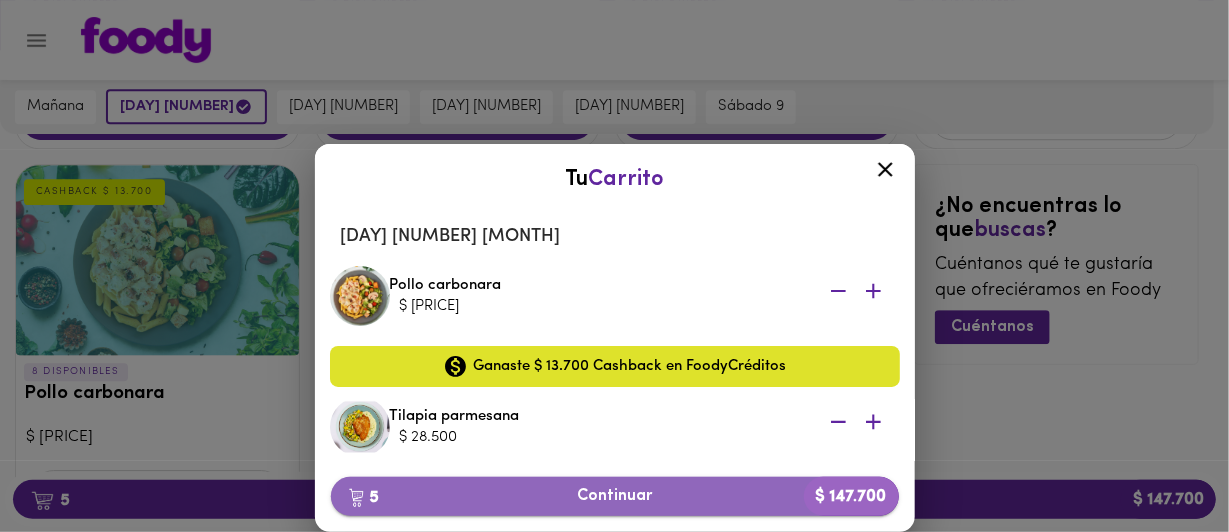 click on "[NUMBER] Continuar $ [PRICE]" at bounding box center (615, 496) 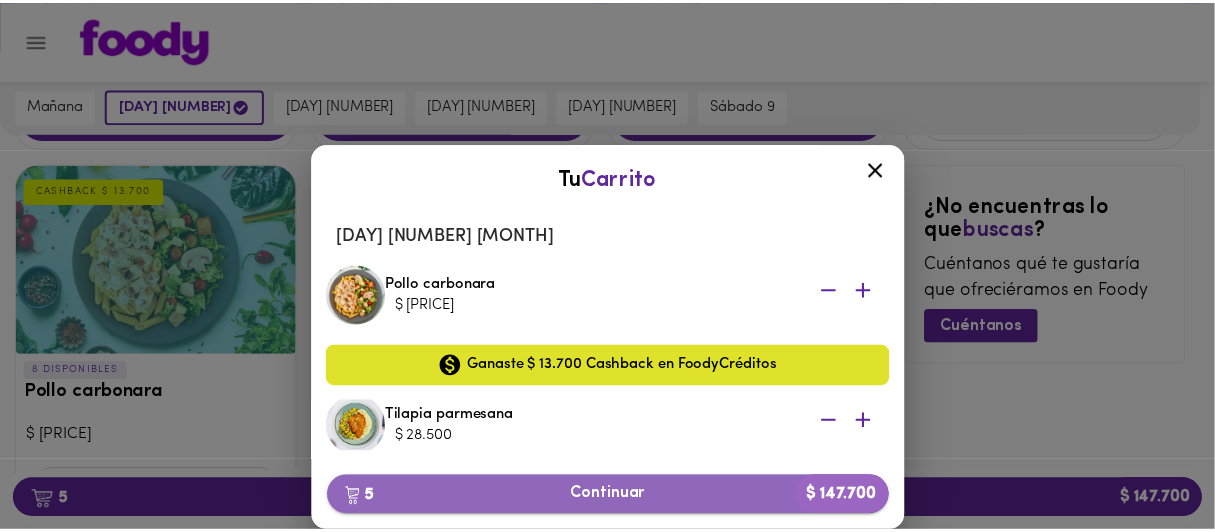 scroll, scrollTop: 0, scrollLeft: 0, axis: both 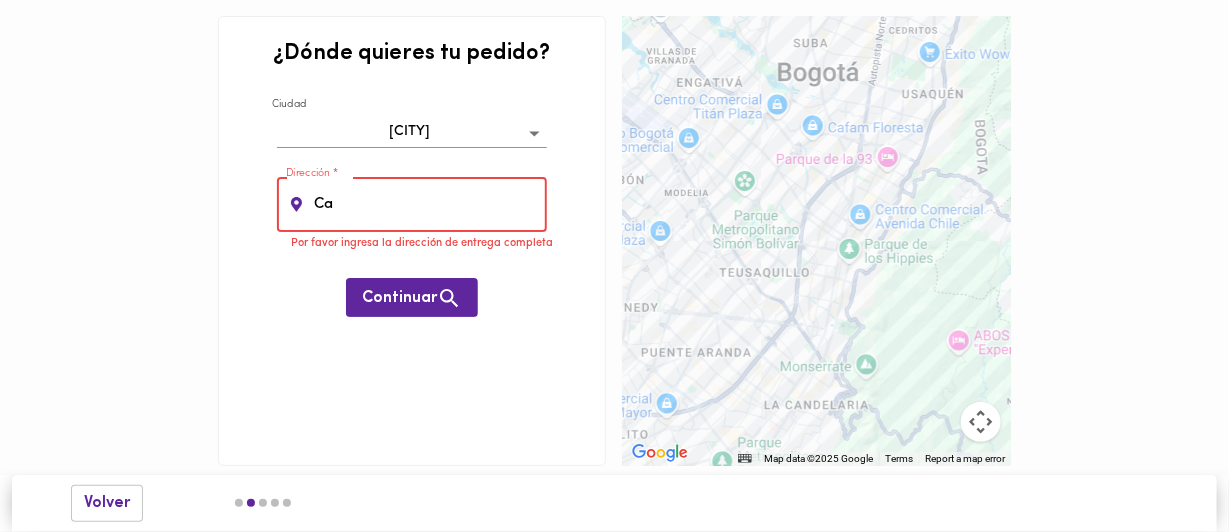 type on "C" 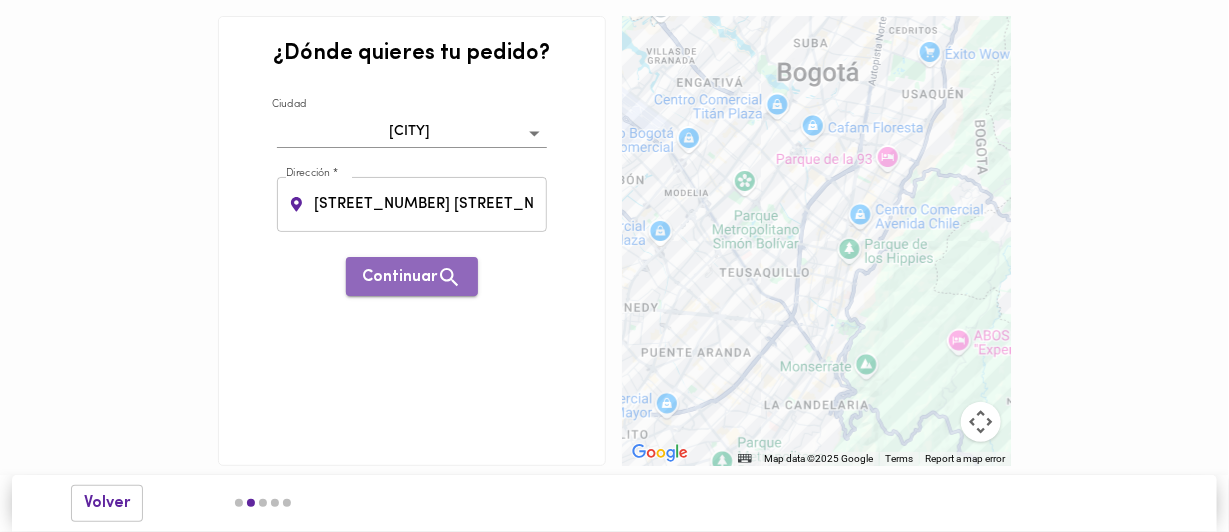 click on "Continuar" at bounding box center [412, 277] 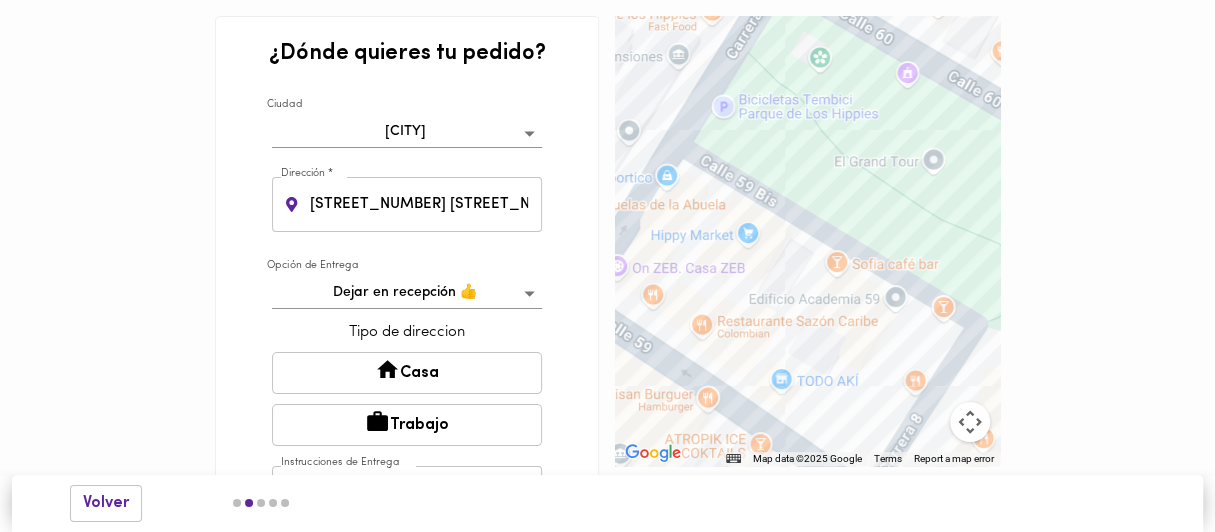 drag, startPoint x: 938, startPoint y: 157, endPoint x: 835, endPoint y: 275, distance: 156.63014 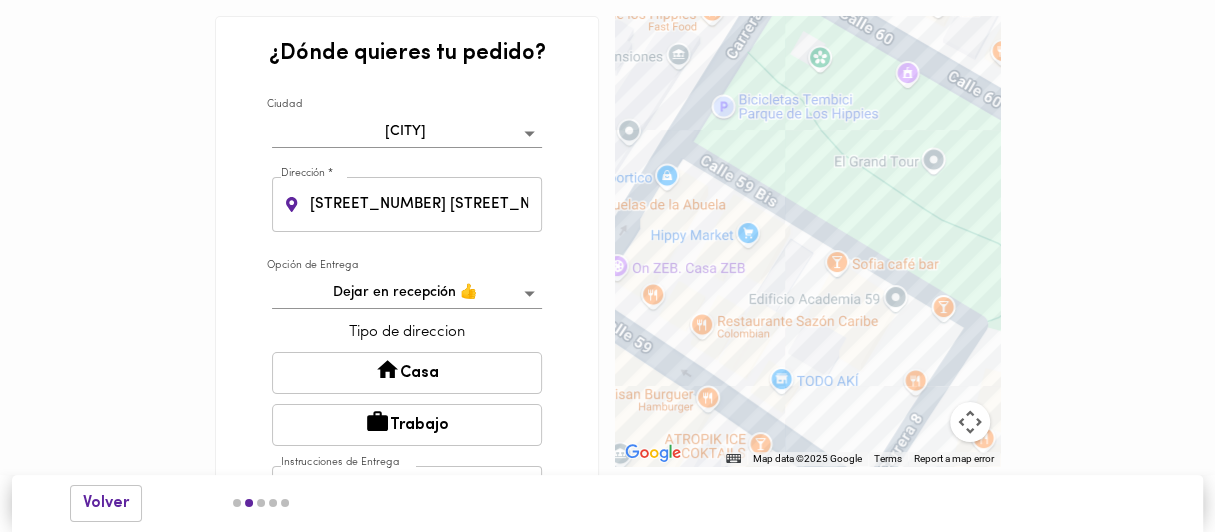 click on "To navigate, press the arrow keys." at bounding box center (807, 241) 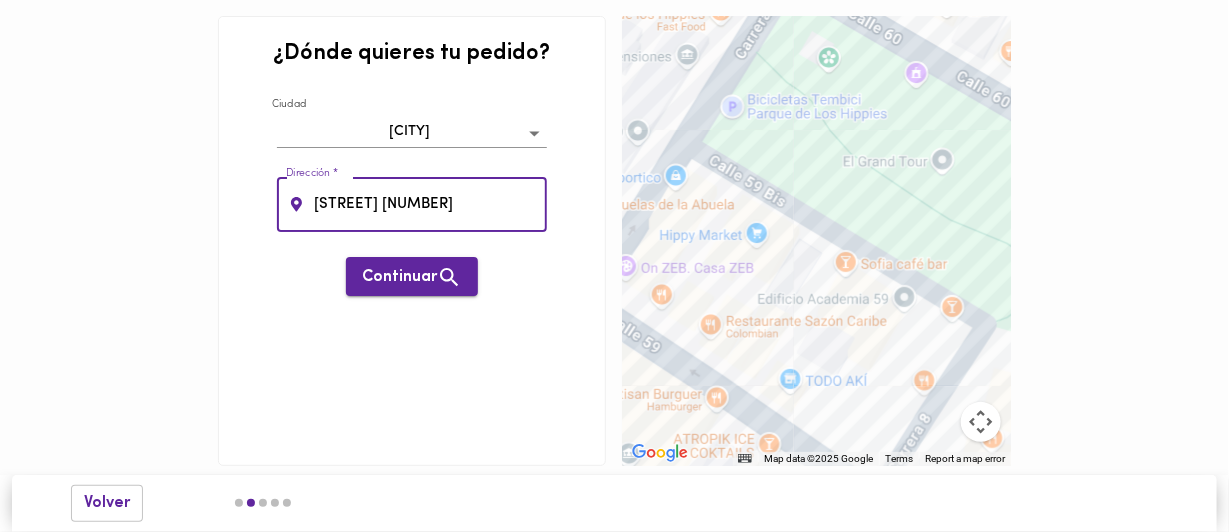type on "[STREET] [NUMBER]" 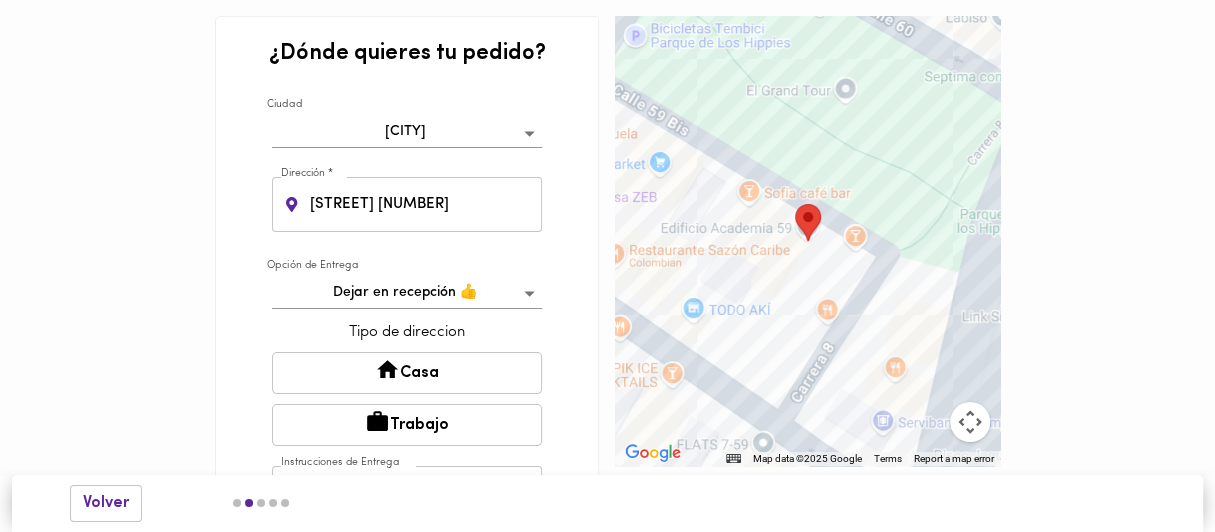 click on "¿Dónde quieres tu pedido? [CITY]" at bounding box center (607, 322) 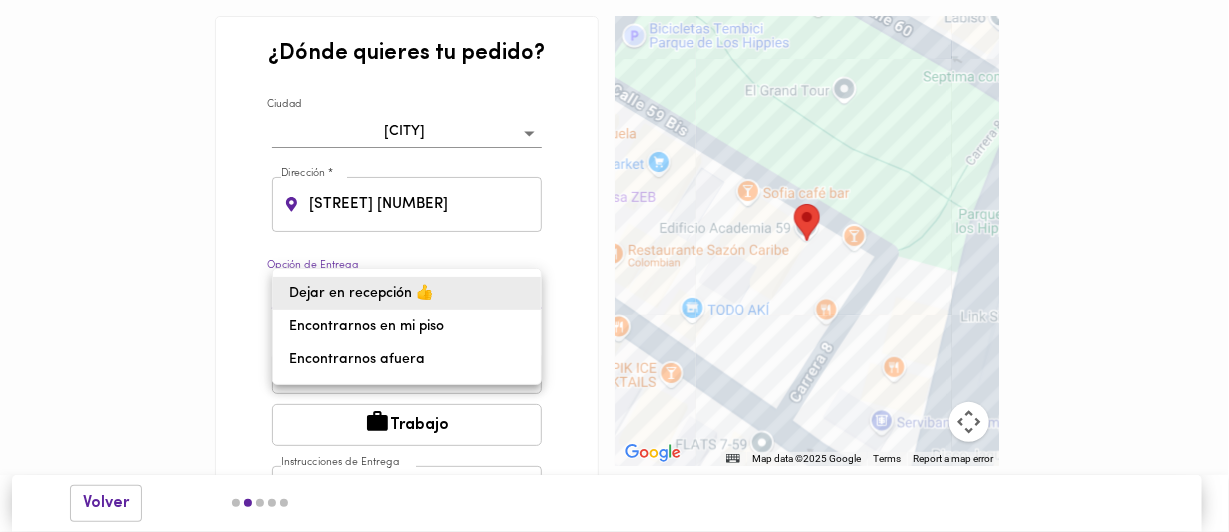 click on "Dejar en recepción 👍" at bounding box center (407, 293) 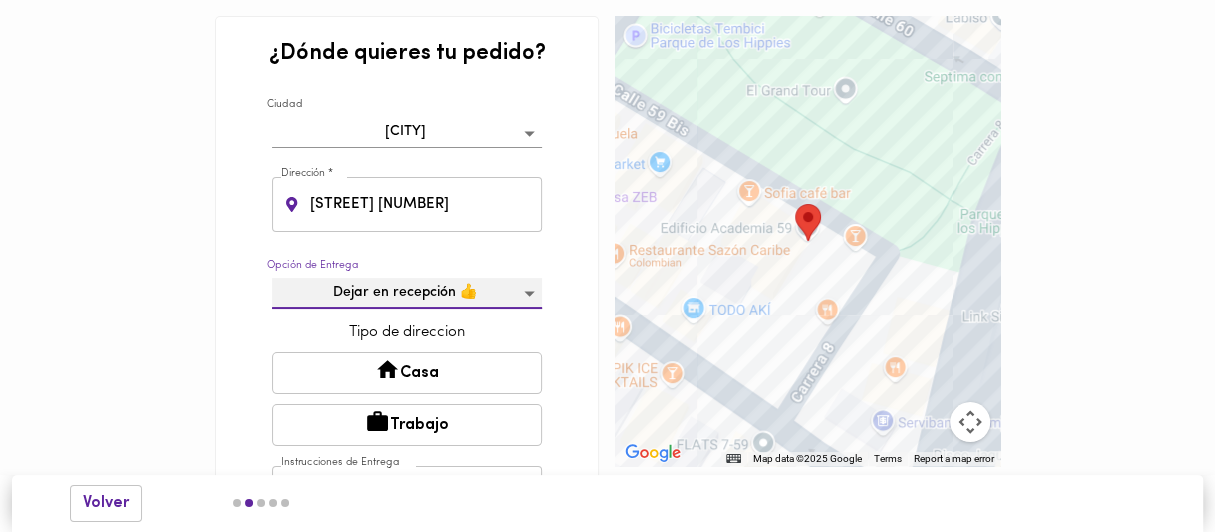 scroll, scrollTop: 99, scrollLeft: 0, axis: vertical 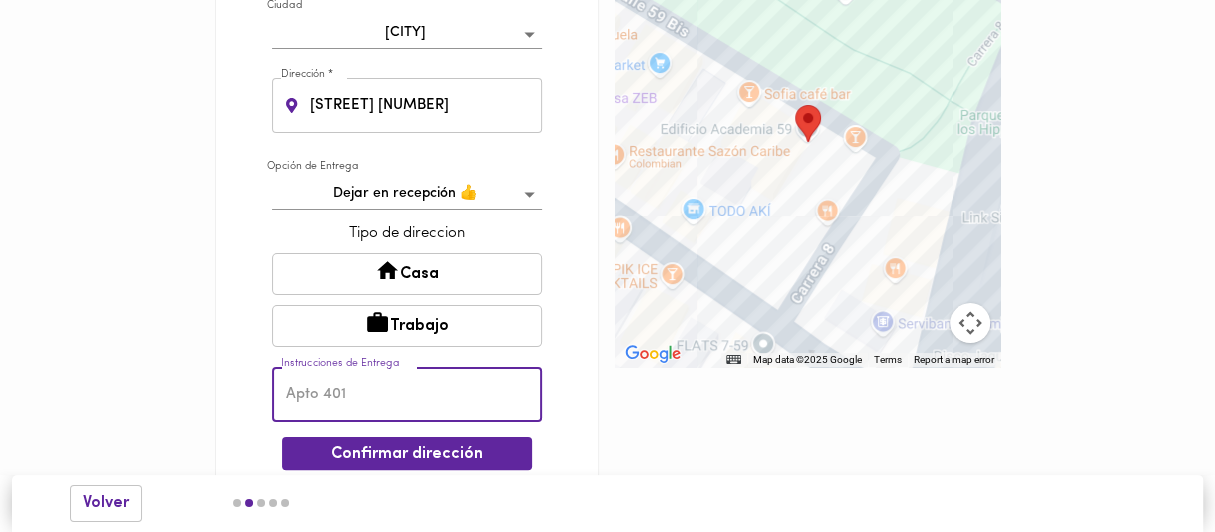 click at bounding box center (407, 394) 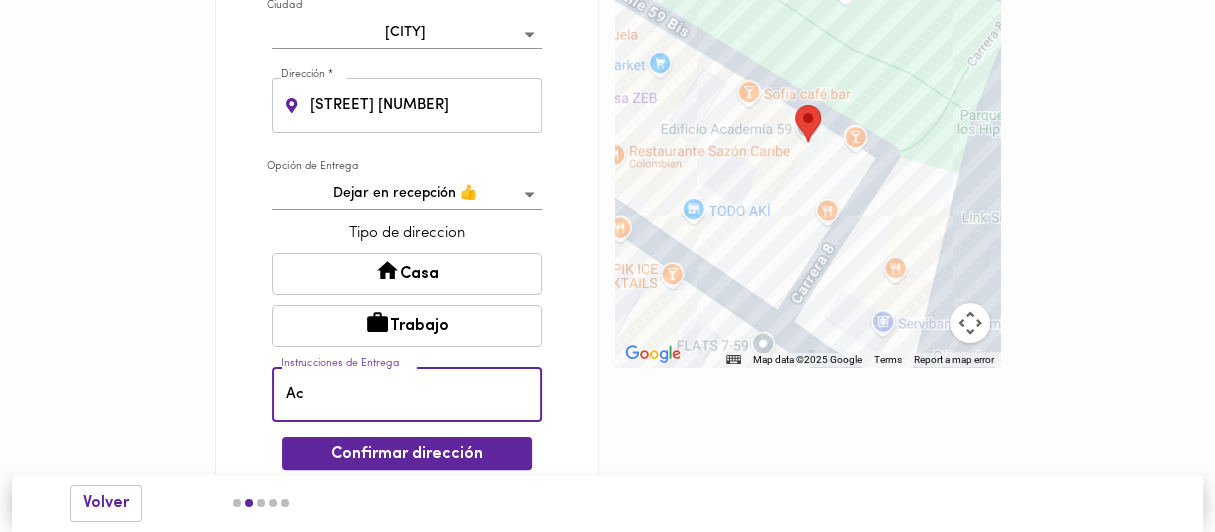 type on "A" 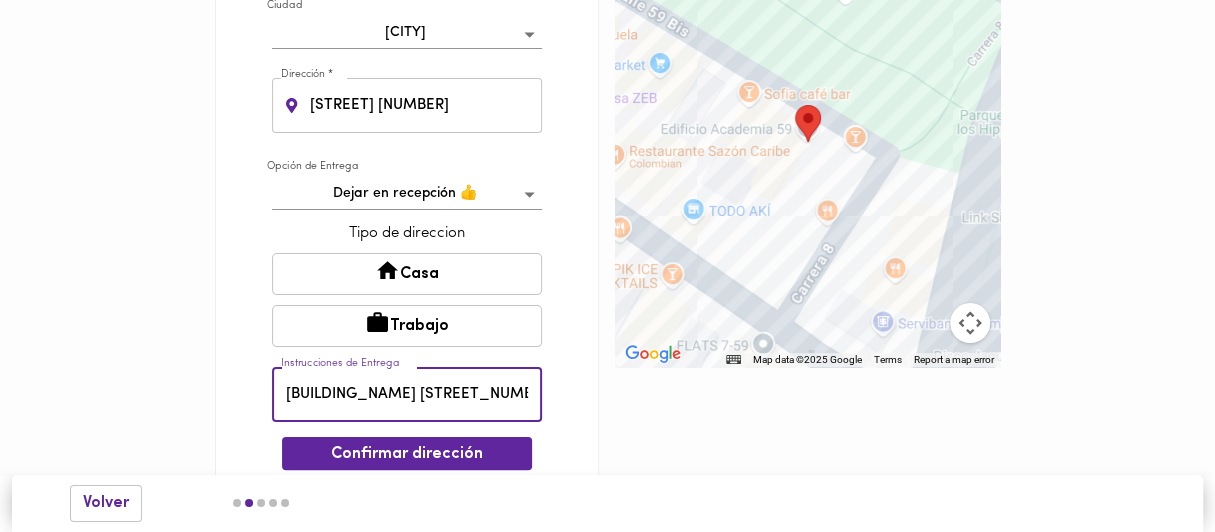 scroll, scrollTop: 110, scrollLeft: 0, axis: vertical 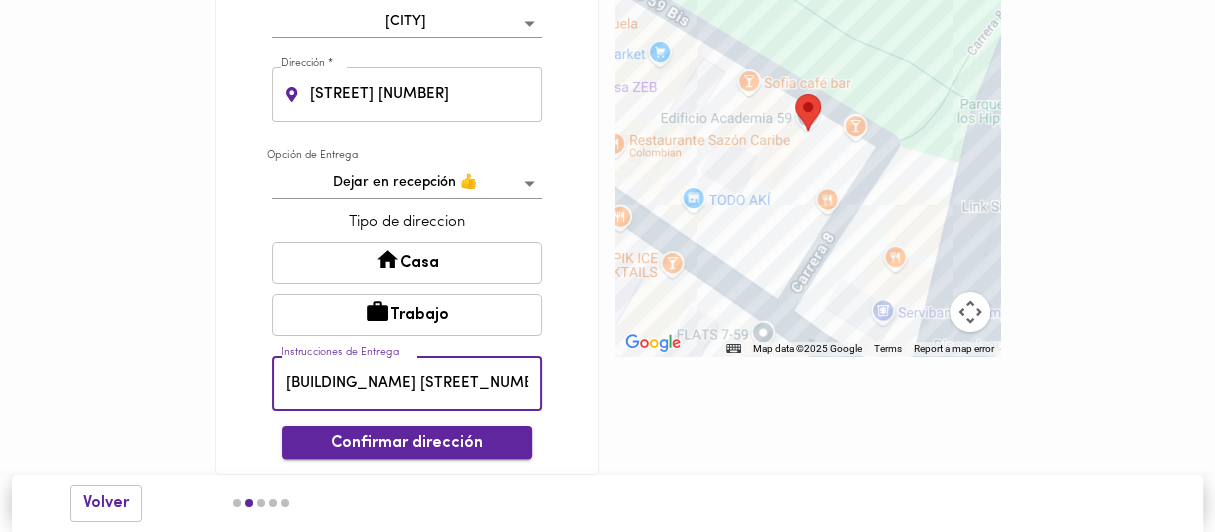 type on "[BUILDING_NAME] [STREET_NUMBER]" 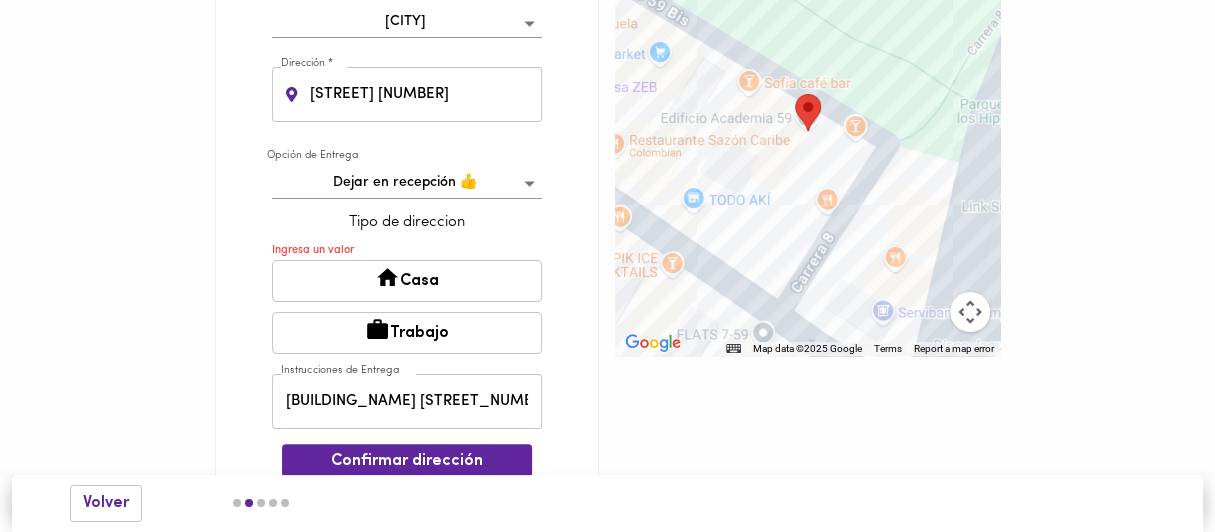 click on "Casa" at bounding box center [407, 281] 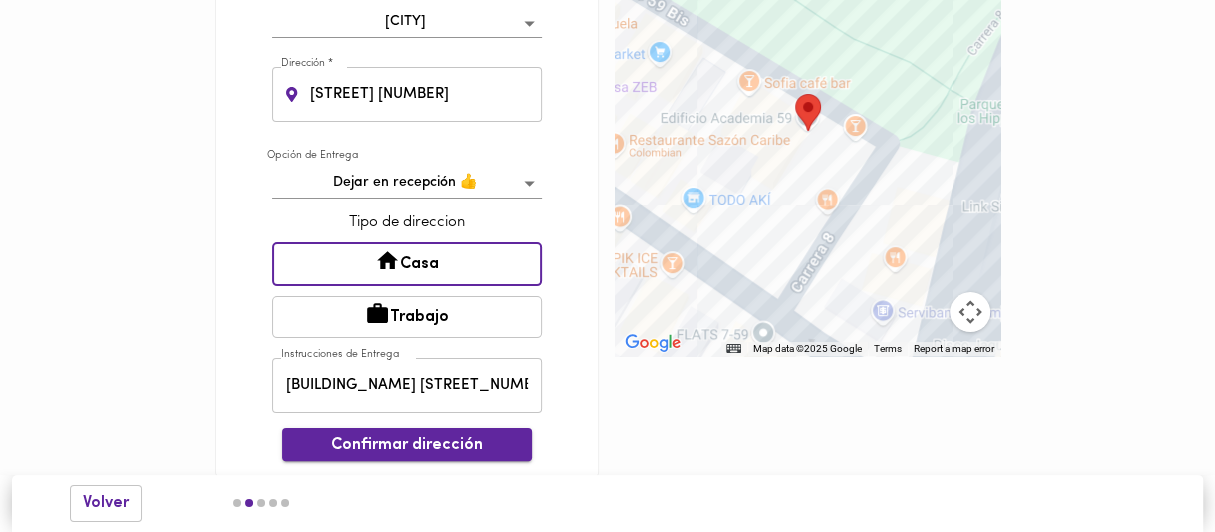 click on "Confirmar dirección" at bounding box center [407, 445] 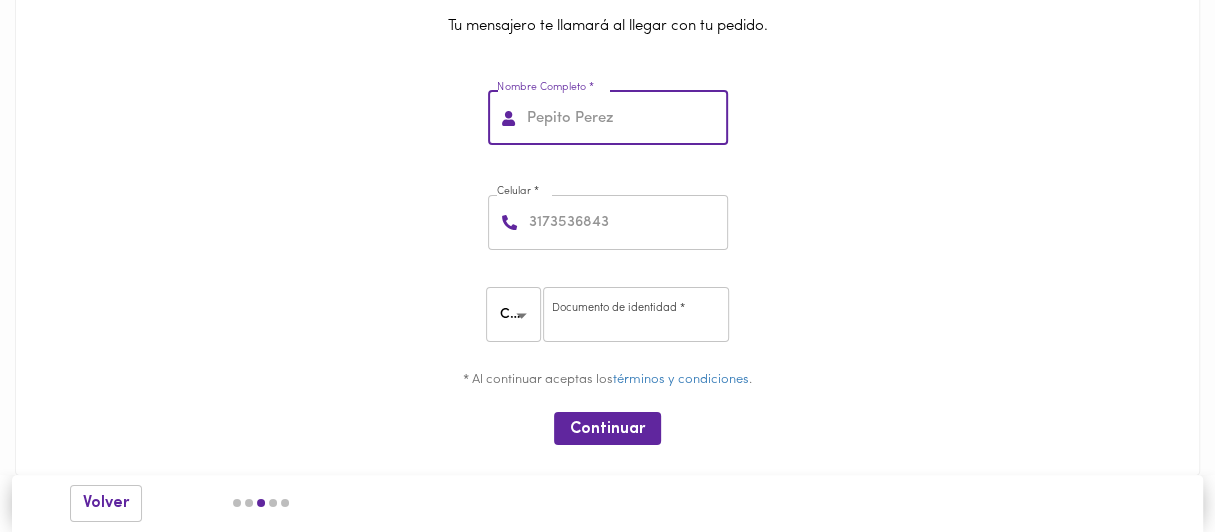 click at bounding box center (625, 118) 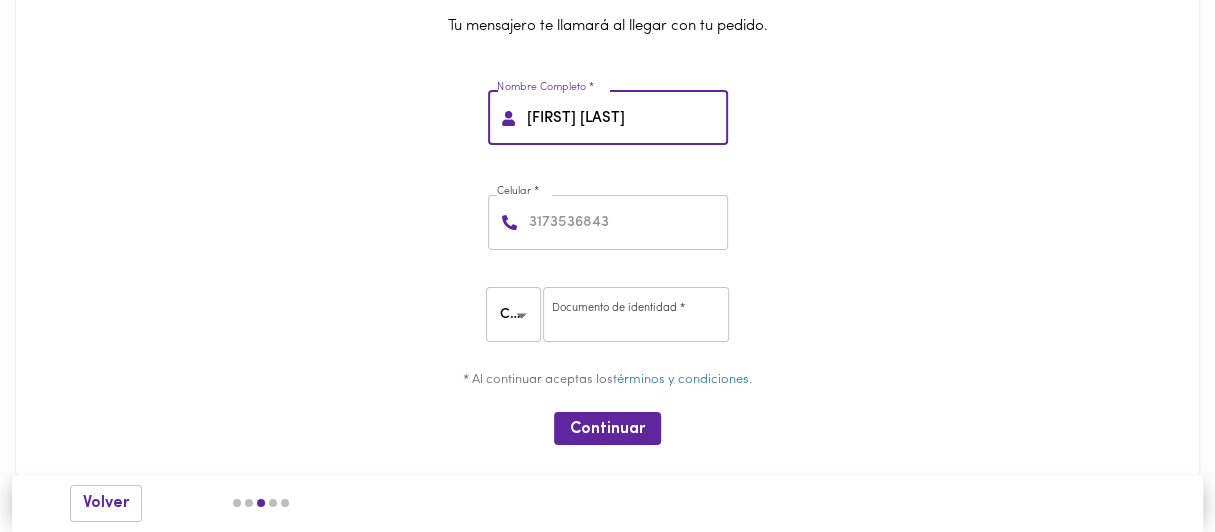 type on "[FIRST] [LAST]" 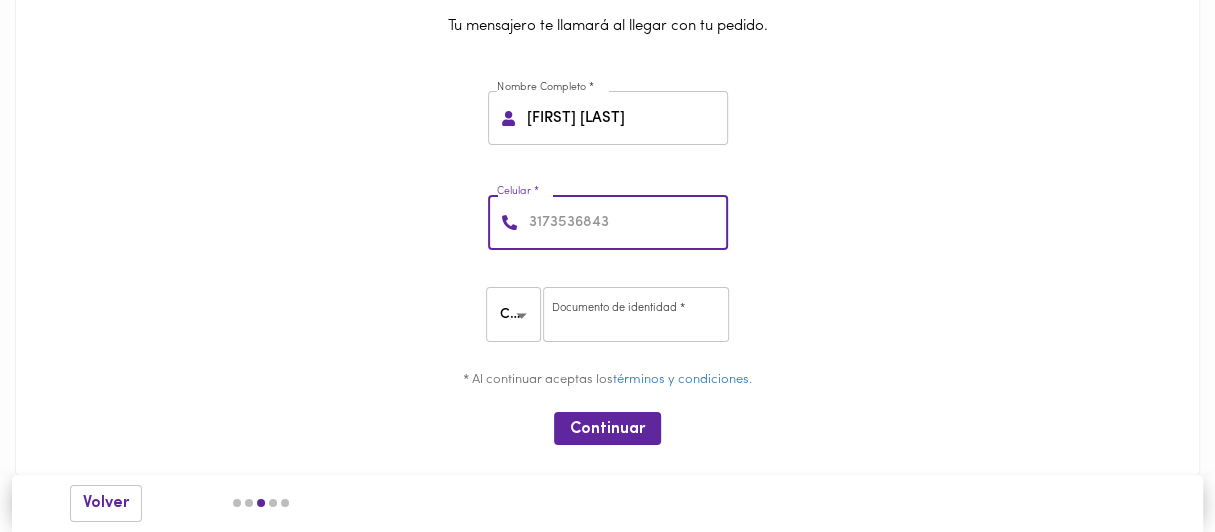 type on "[PHONE_NUMBER]" 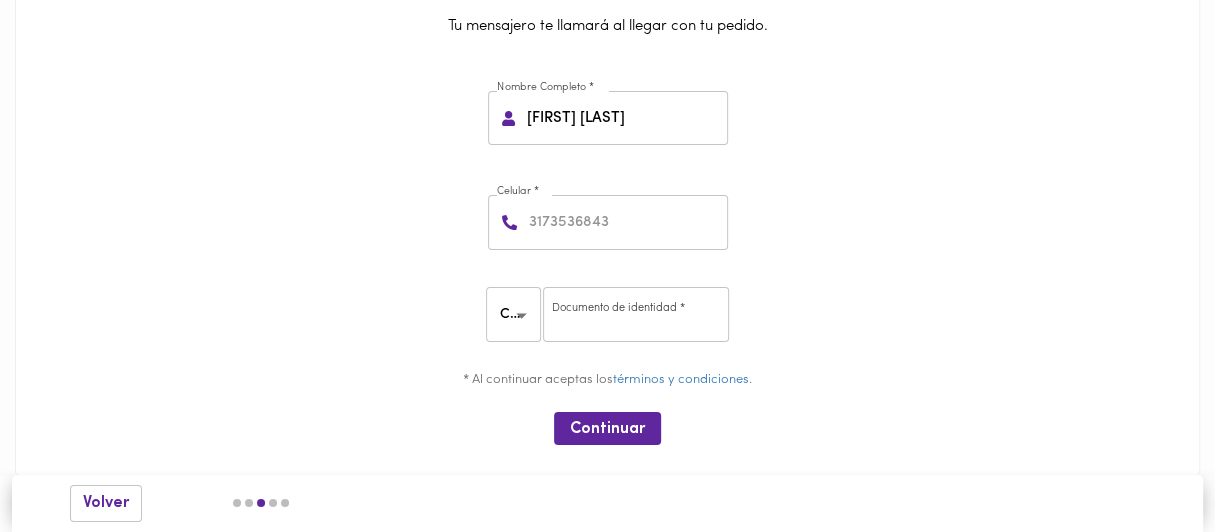 drag, startPoint x: 399, startPoint y: 286, endPoint x: 473, endPoint y: 307, distance: 76.922035 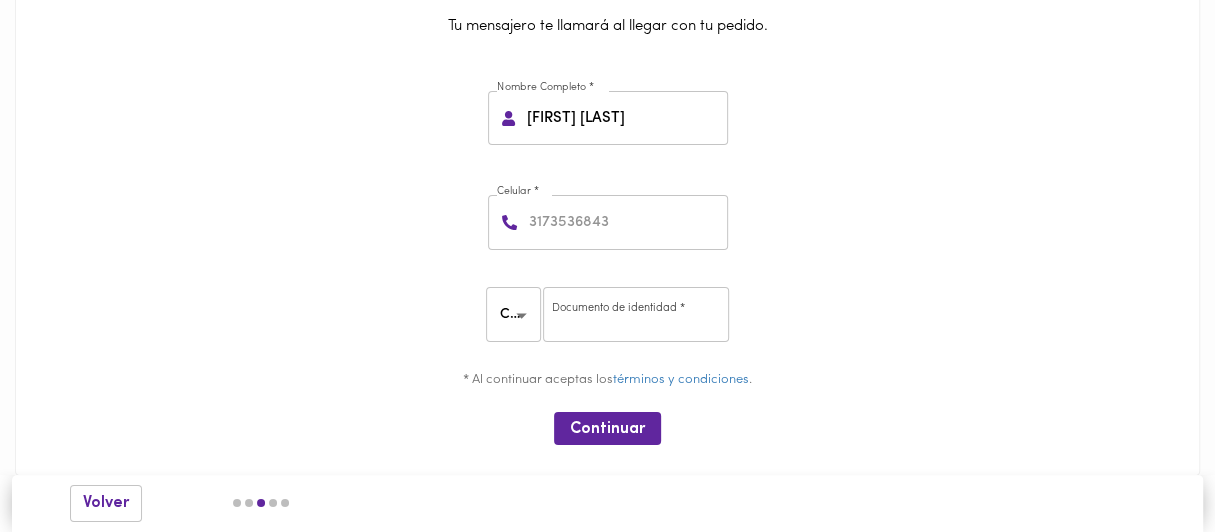 click on "Documento de identidad * Documento de identidad *" at bounding box center [607, 317] 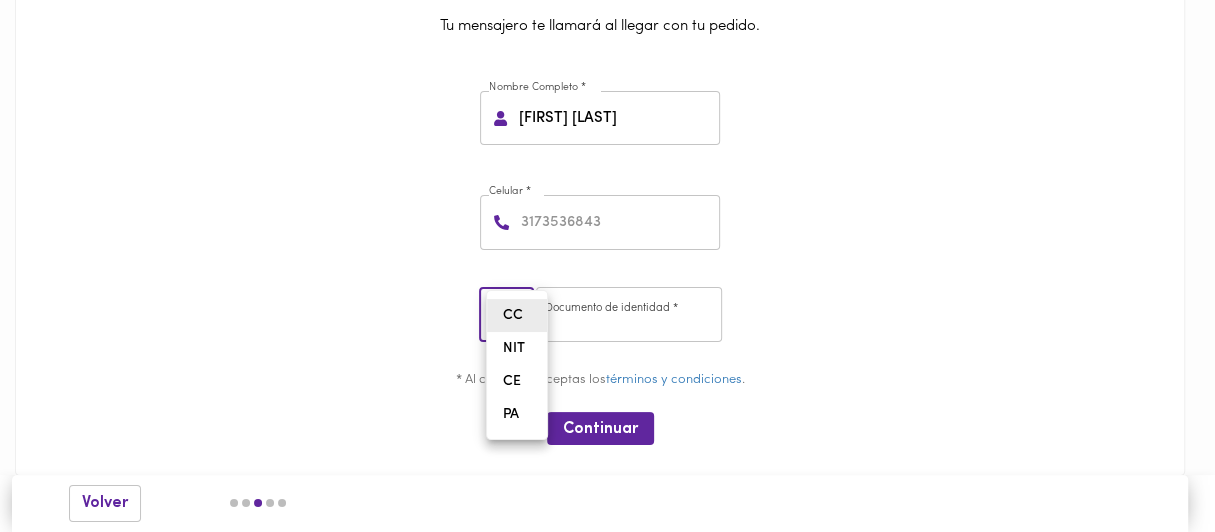 click on "¿A nombre de quién? Celular * CC" at bounding box center [607, 233] 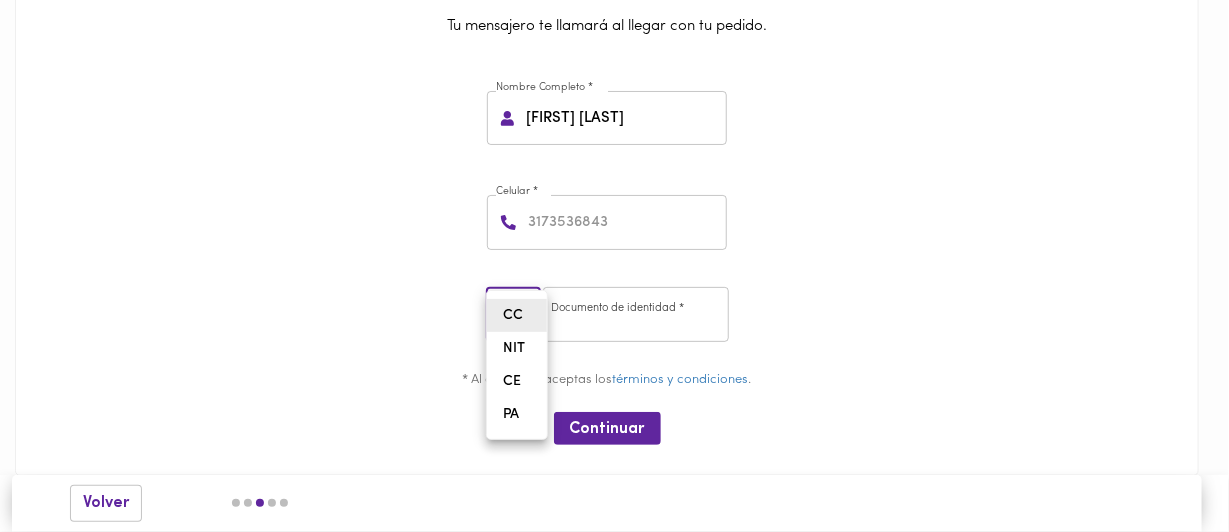 click on "PA" at bounding box center [517, 414] 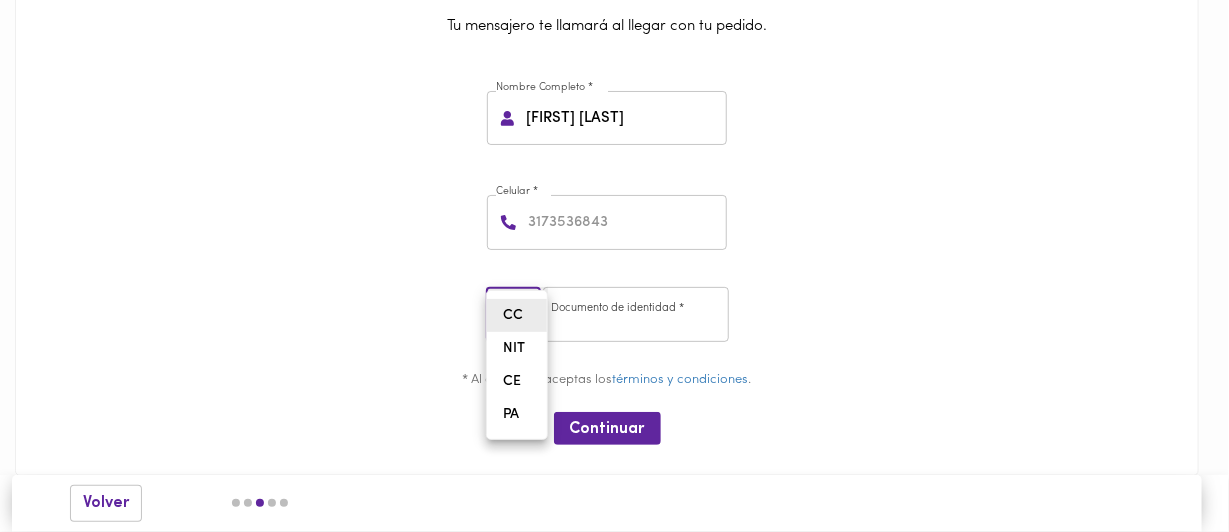 type on "PA" 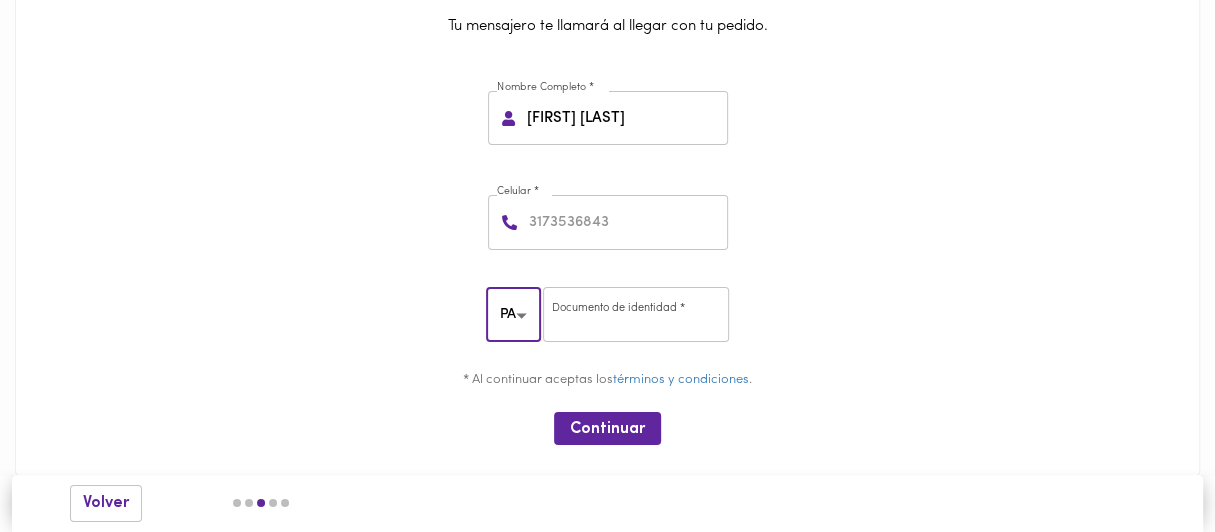 click at bounding box center [636, 314] 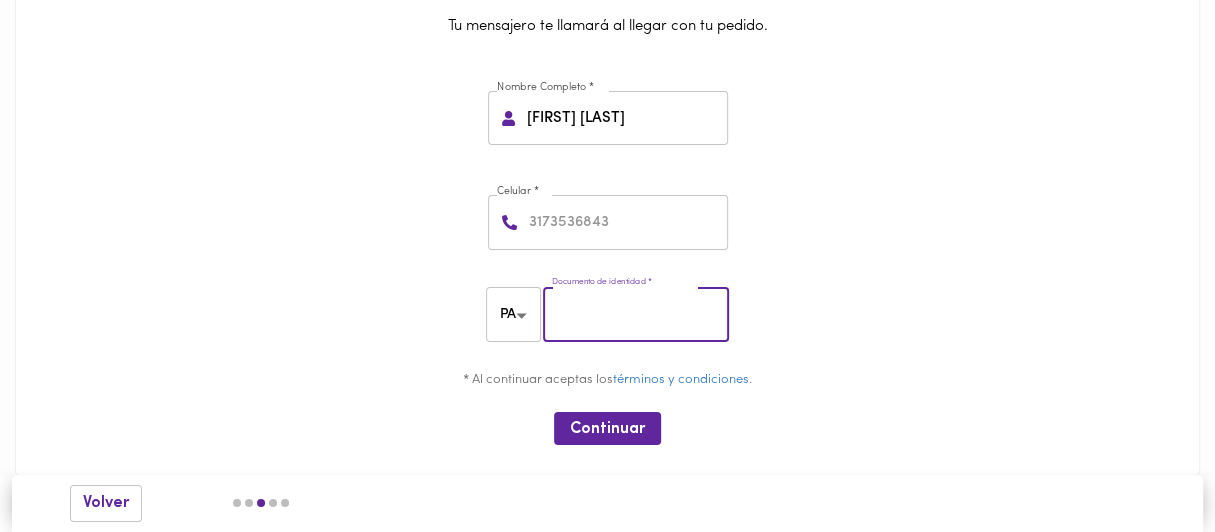 type on "[POSTAL_CODE]" 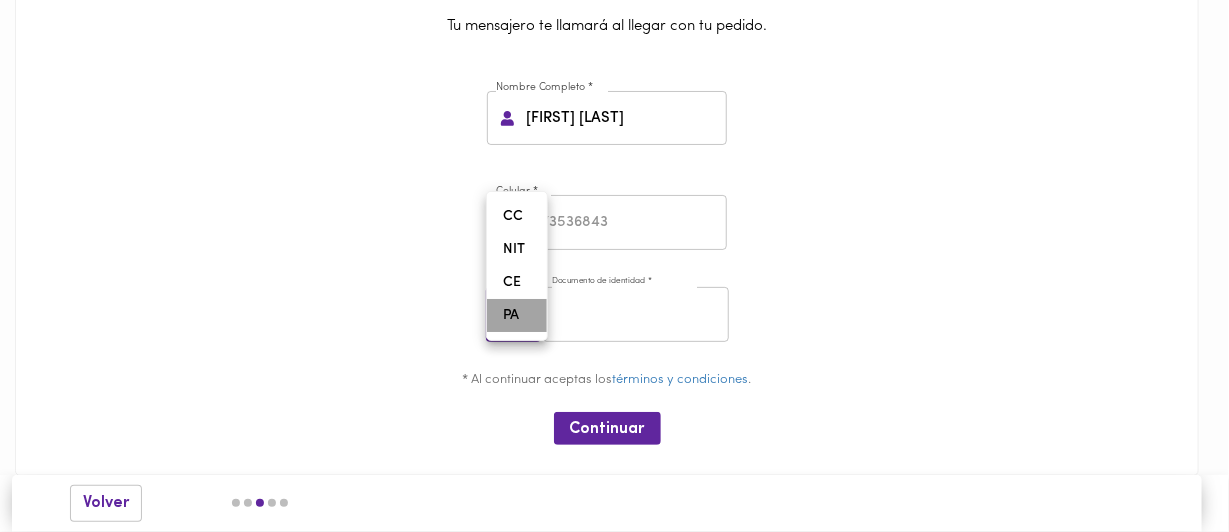 click on "PA" at bounding box center [517, 315] 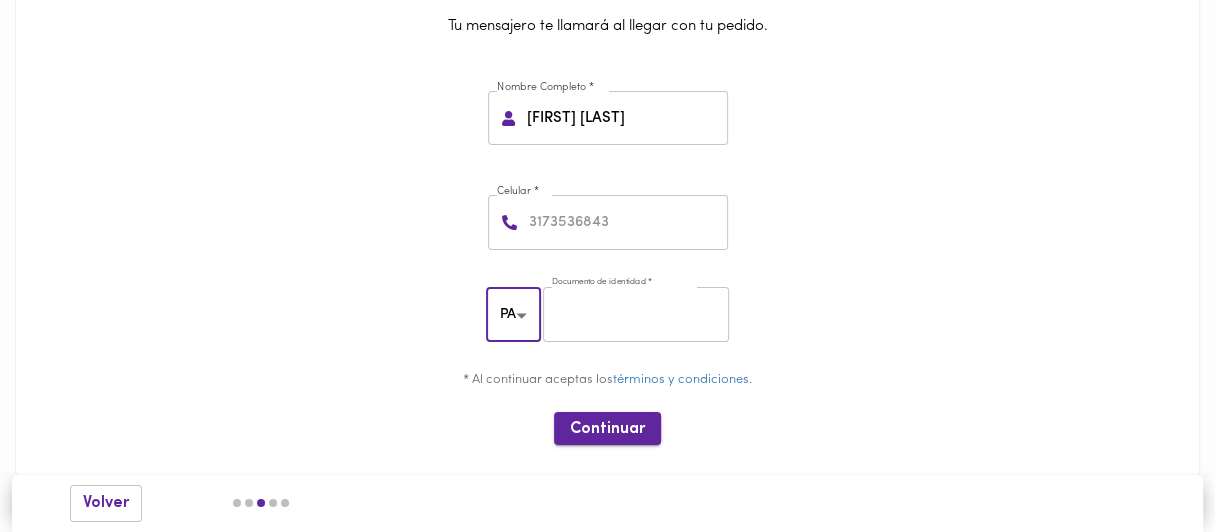 click on "Continuar" at bounding box center (607, 429) 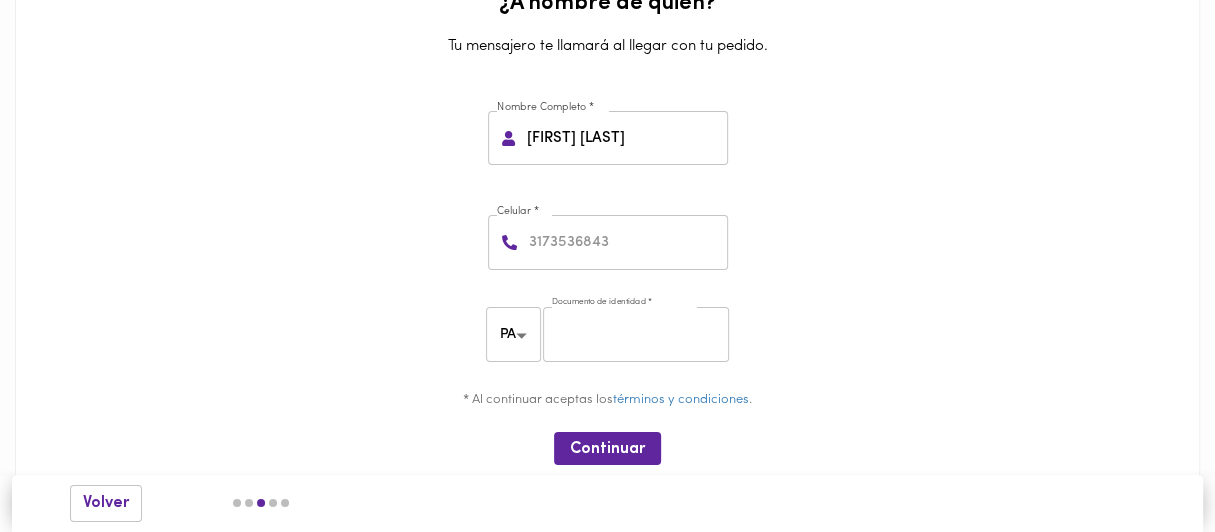 scroll, scrollTop: 71, scrollLeft: 0, axis: vertical 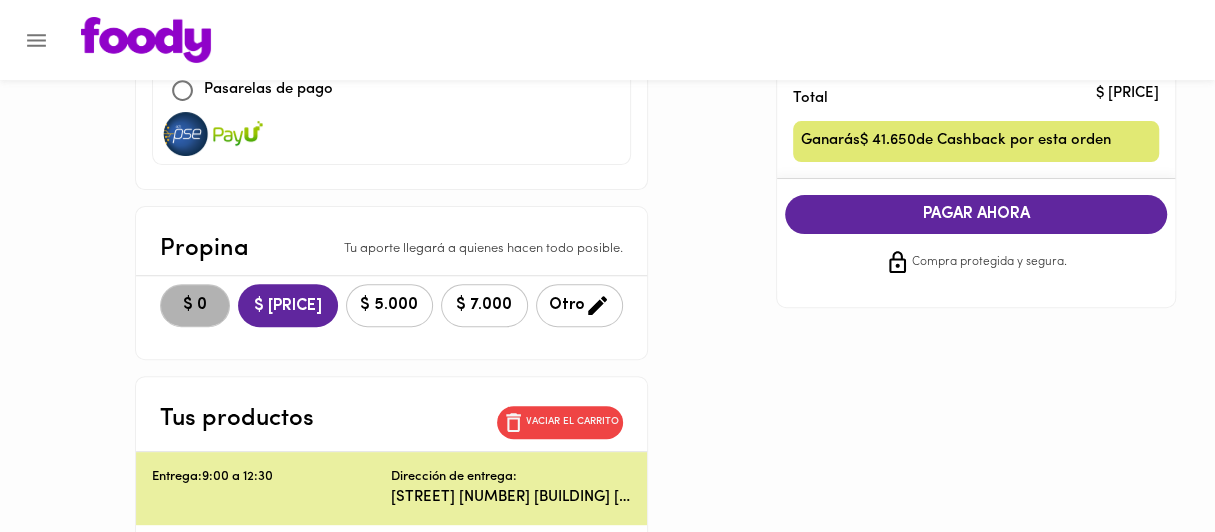 click on "$ 0" at bounding box center (195, 305) 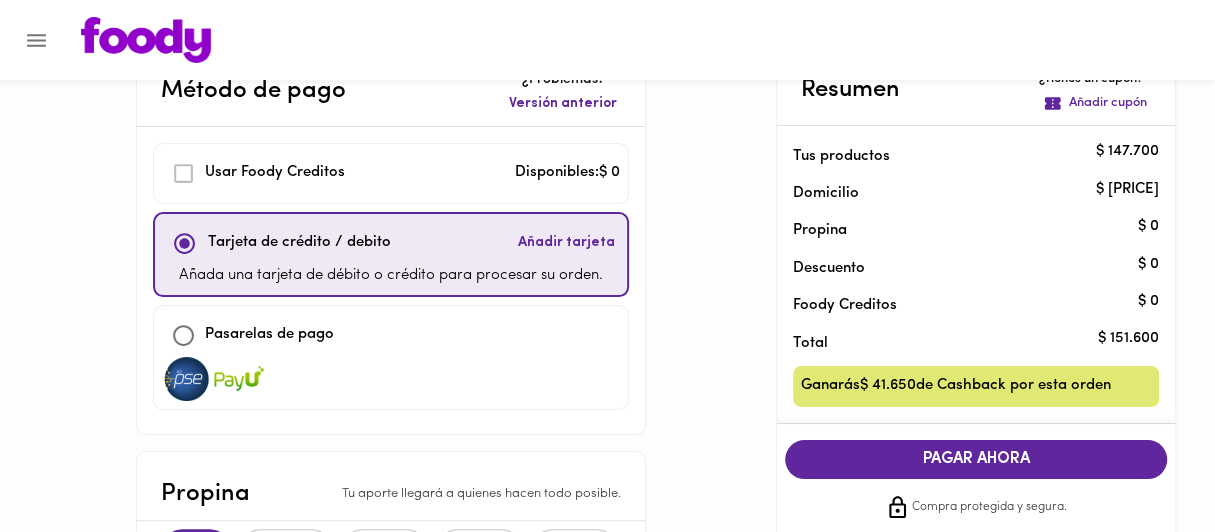 scroll, scrollTop: 99, scrollLeft: 0, axis: vertical 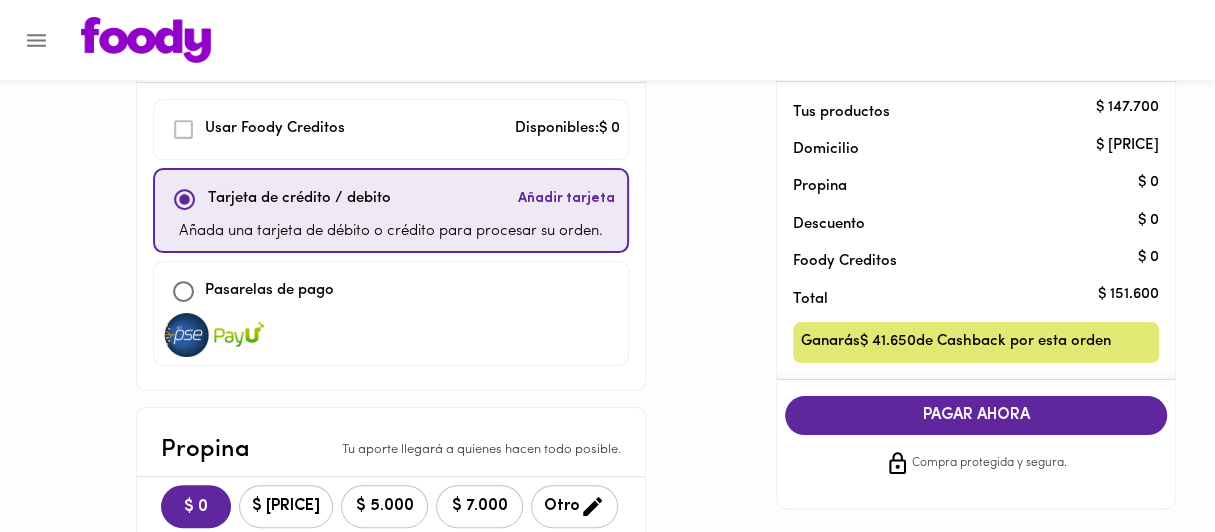 click on "PAGAR AHORA" at bounding box center [976, 415] 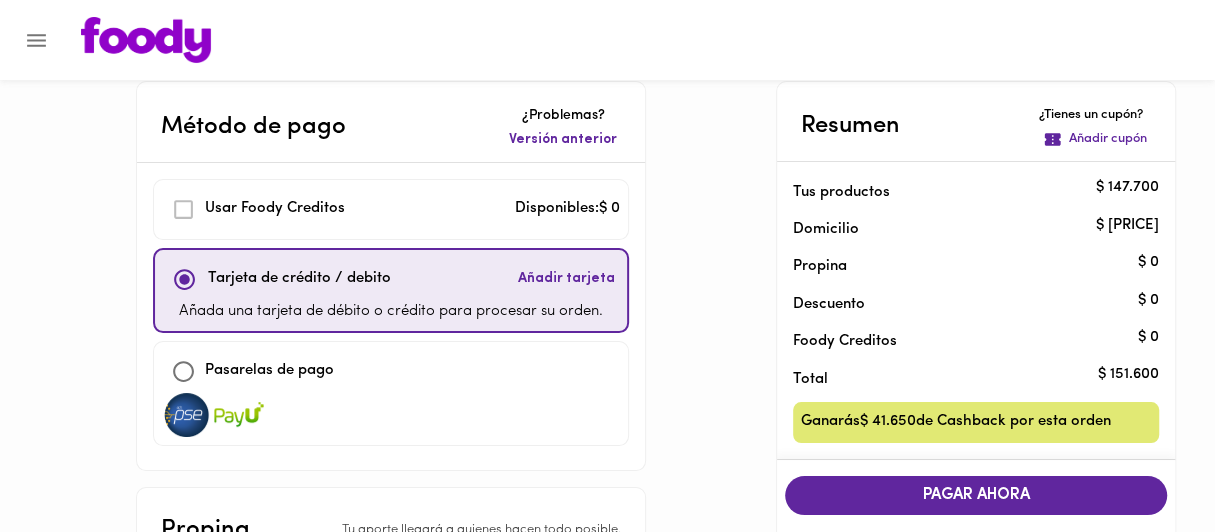 scroll, scrollTop: 0, scrollLeft: 0, axis: both 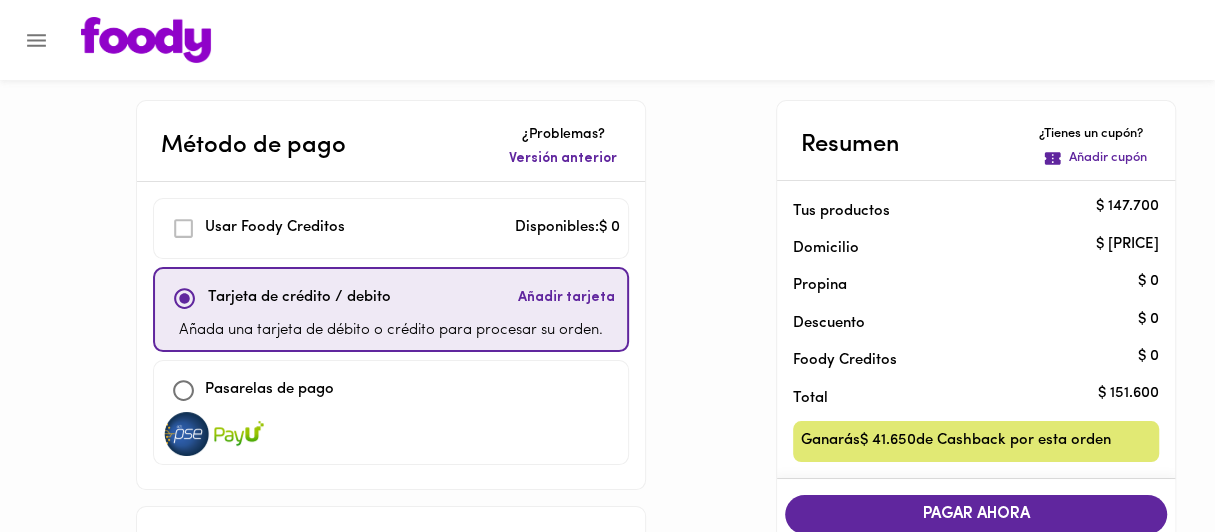 click 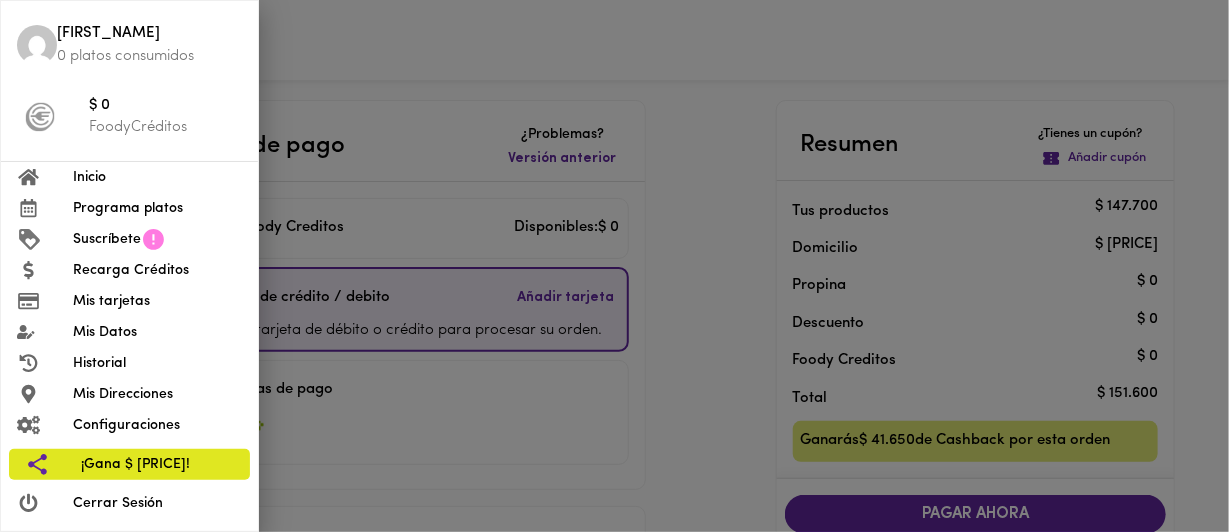 drag, startPoint x: 127, startPoint y: 300, endPoint x: 109, endPoint y: 299, distance: 18.027756 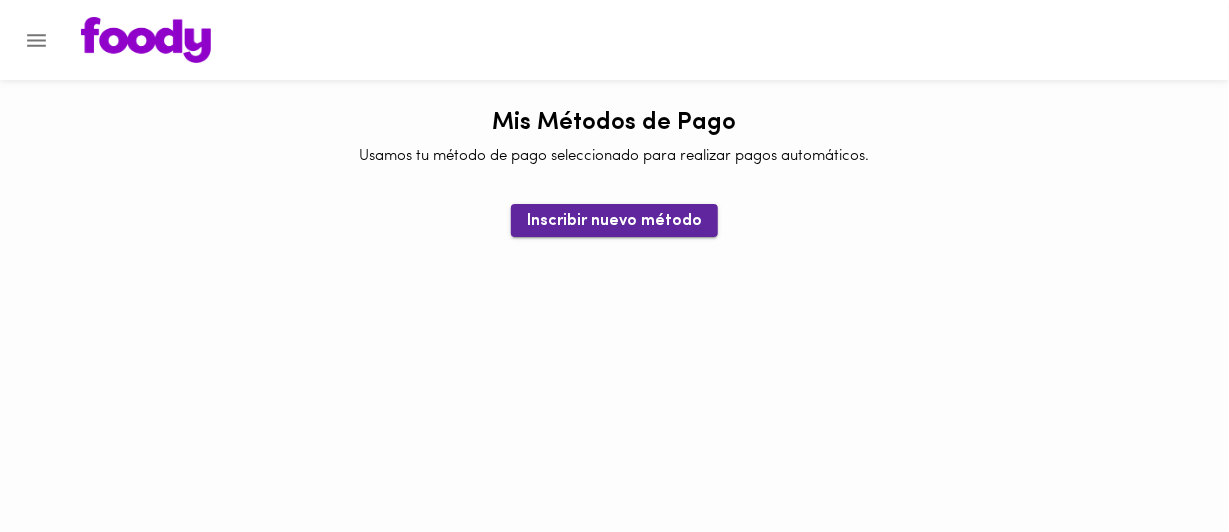 click on "Inscribir nuevo método" at bounding box center [614, 221] 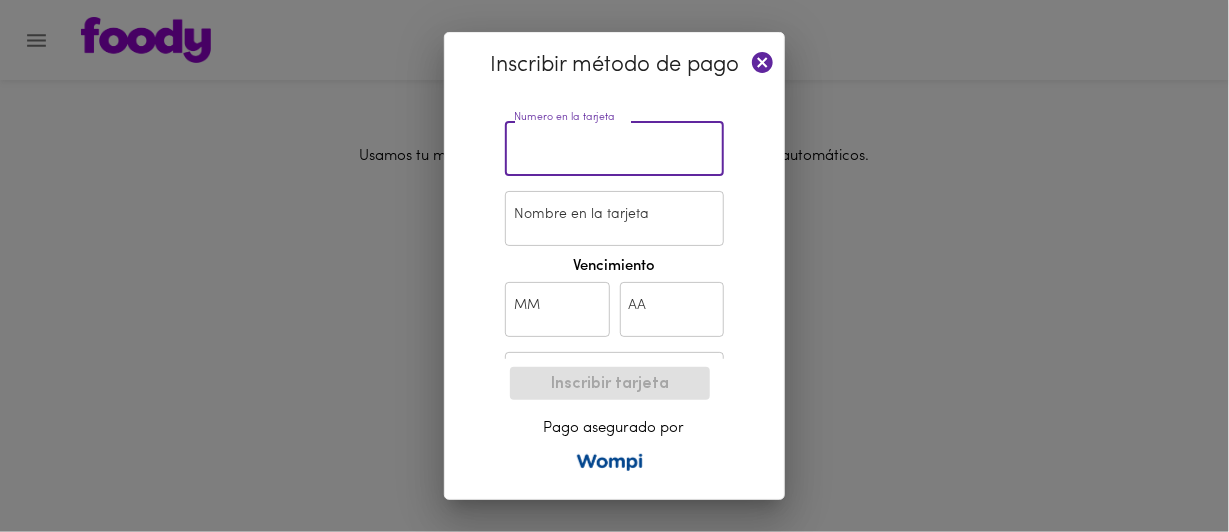 click at bounding box center (614, 148) 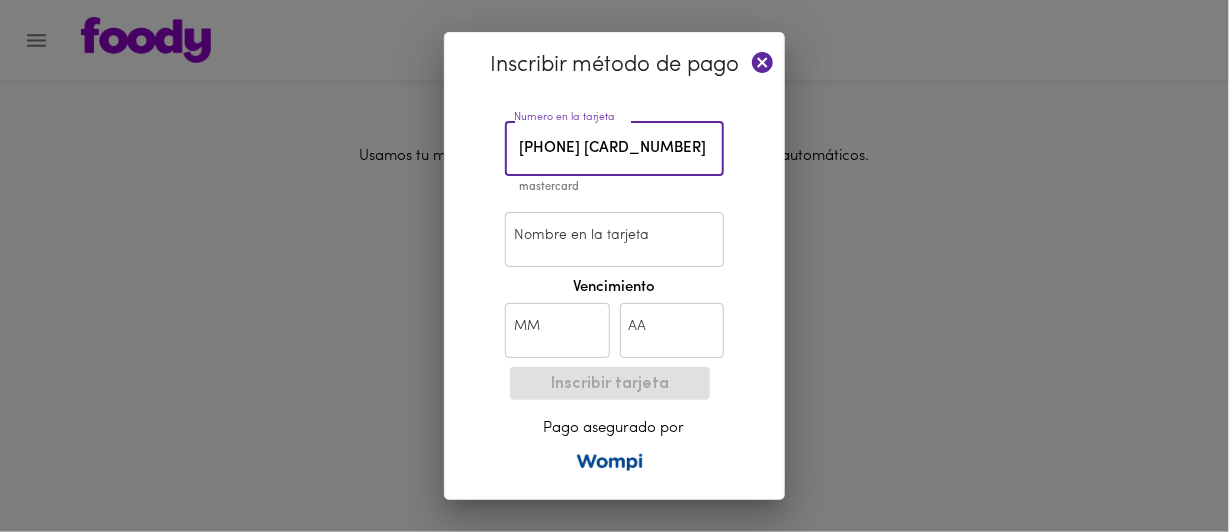 type on "[PHONE] [CARD_NUMBER]" 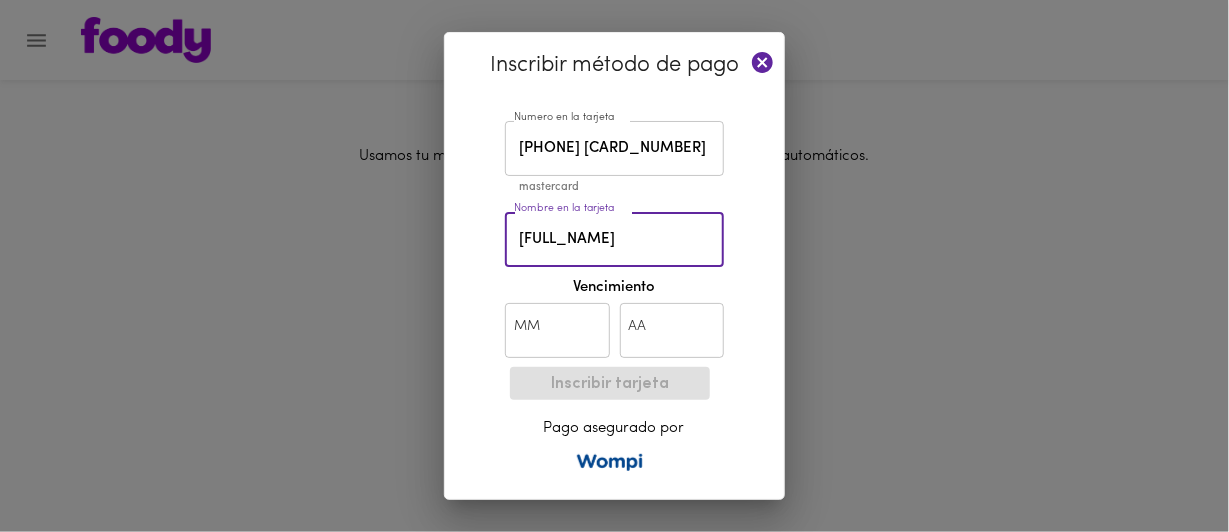 type on "[FULL_NAME]" 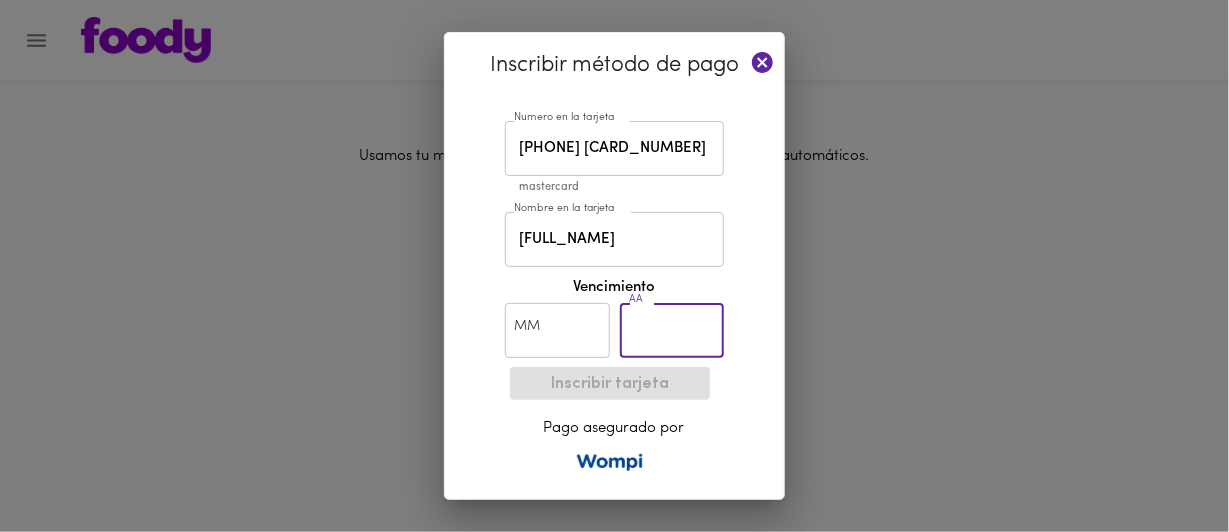 click at bounding box center (672, 330) 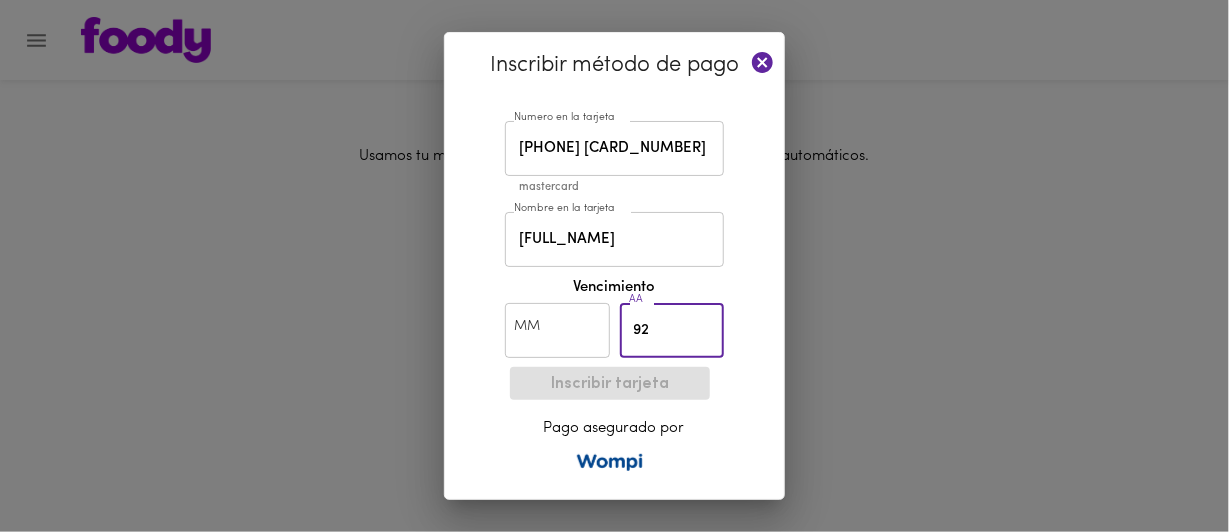type on "92" 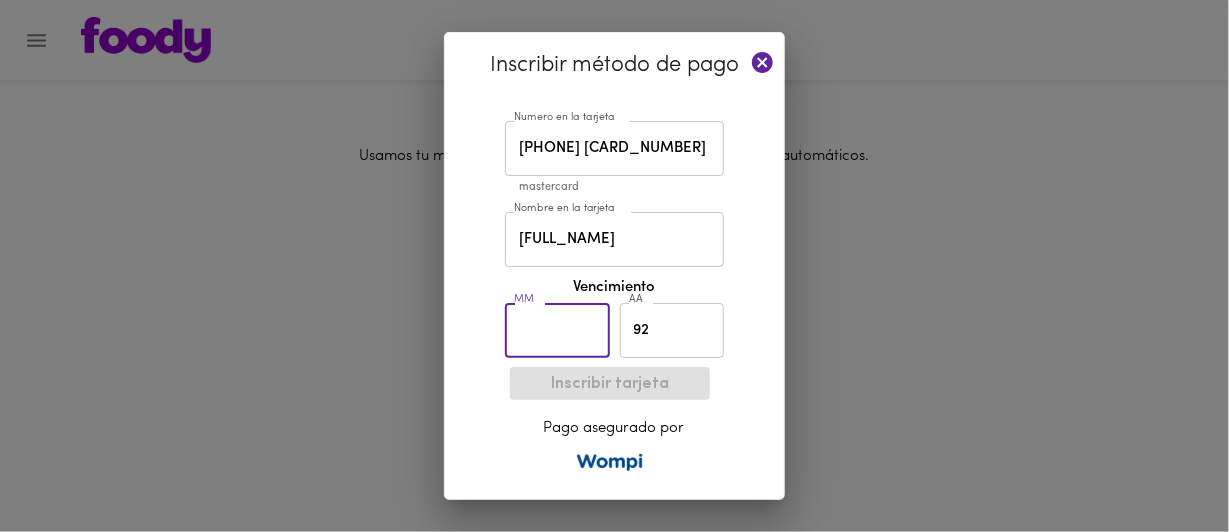click at bounding box center [557, 330] 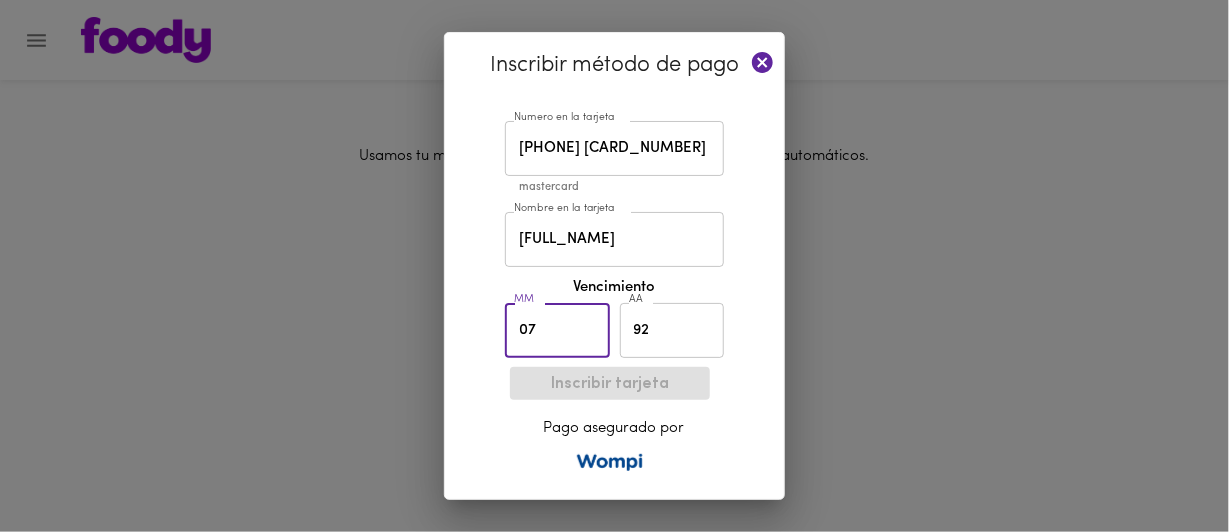 type on "07" 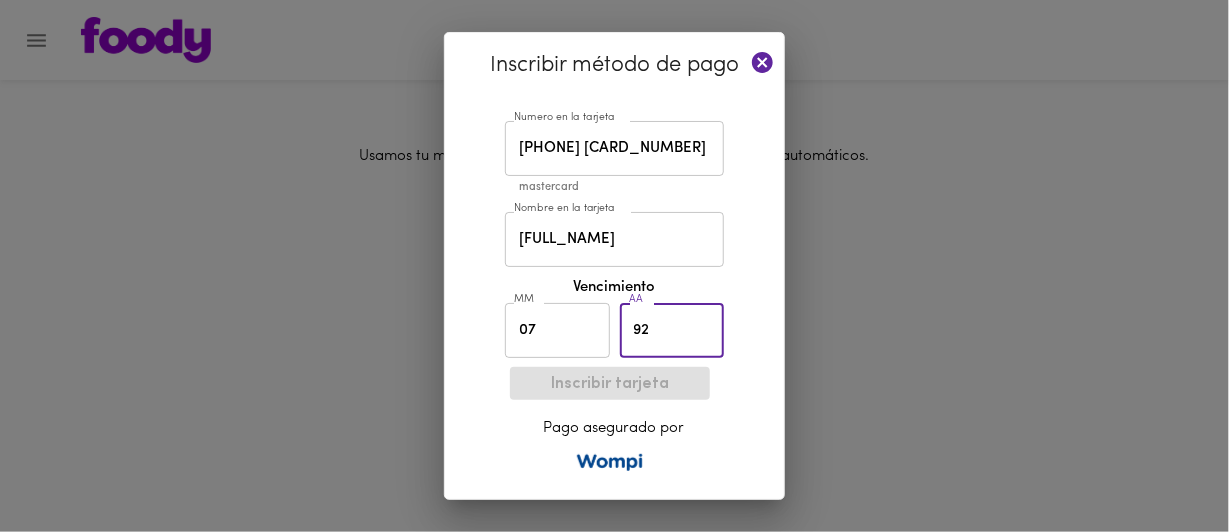 type on "9" 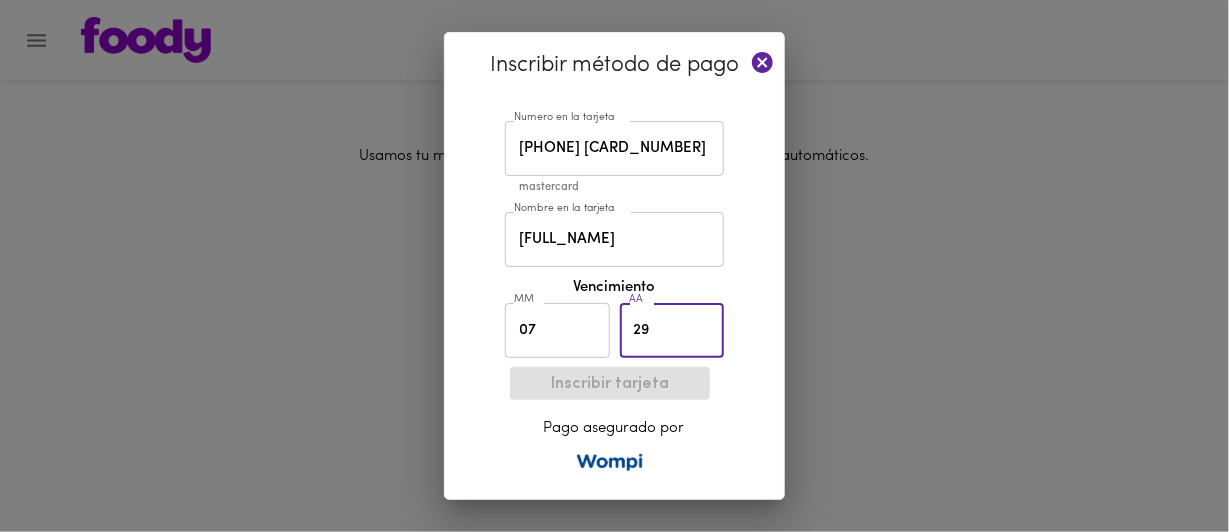 type on "29" 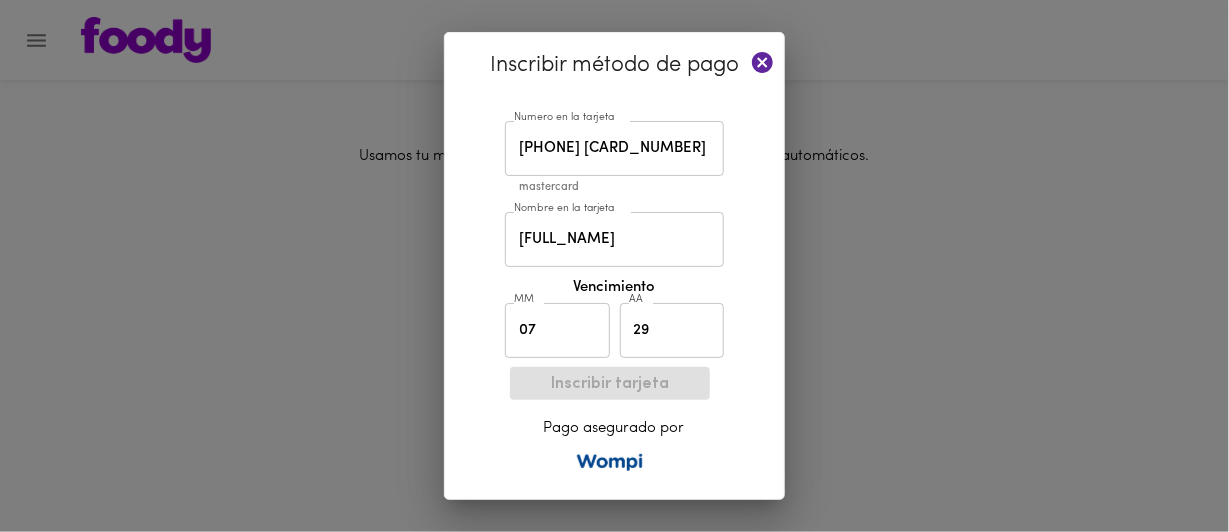 click on "Inscribir tarjeta Pago asegurado por" at bounding box center [614, 419] 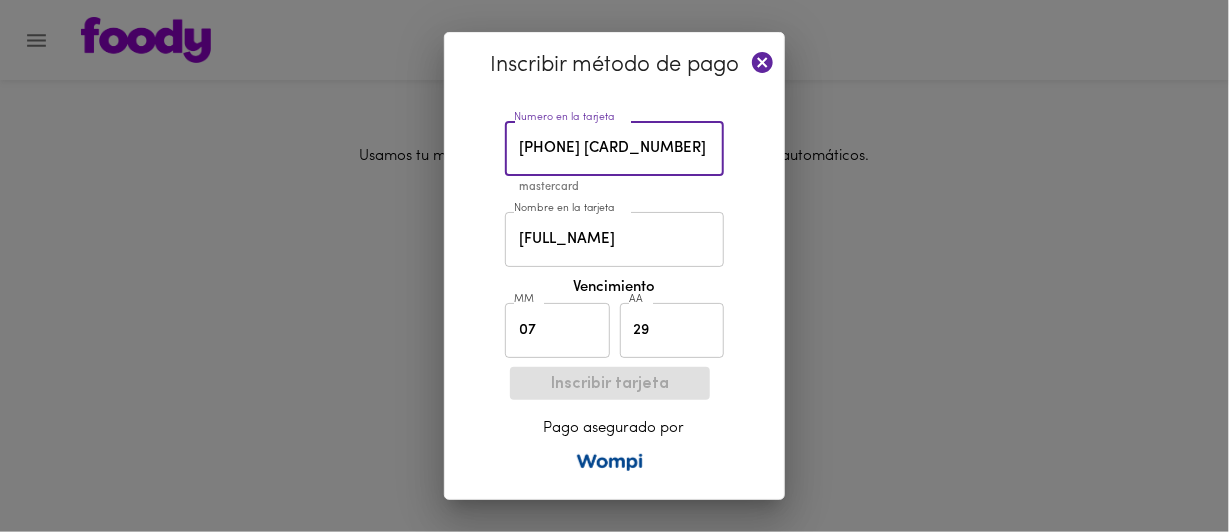 type on "[PHONE] [CARD_NUMBER]" 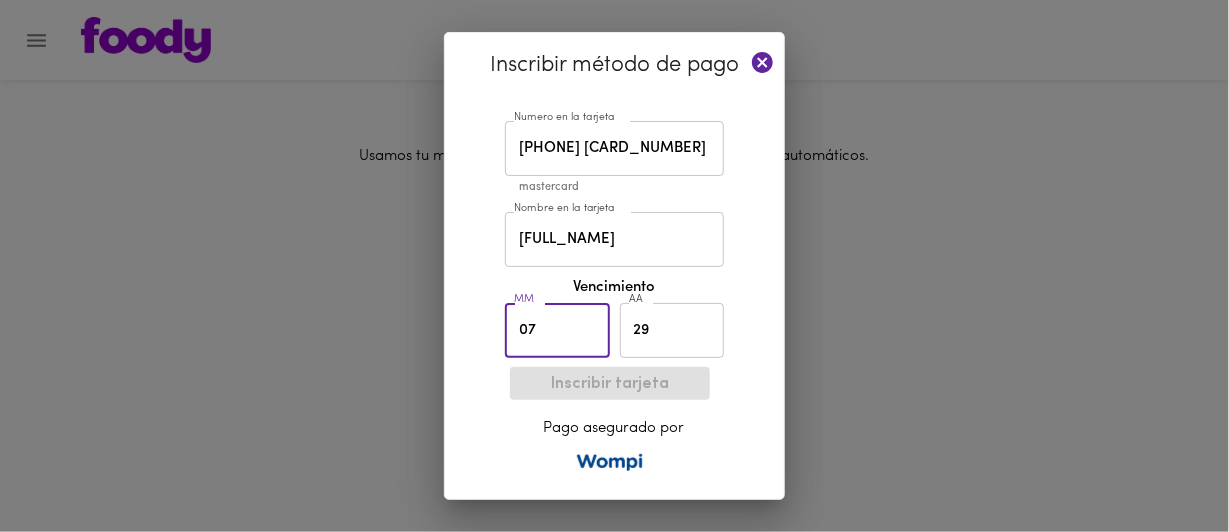 drag, startPoint x: 571, startPoint y: 335, endPoint x: 432, endPoint y: 321, distance: 139.70326 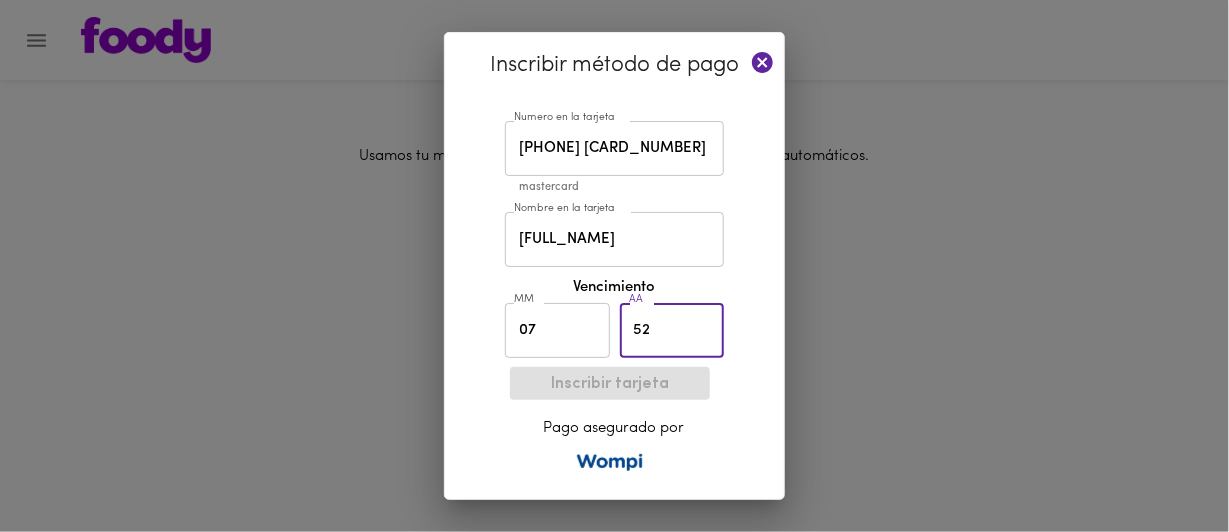 type on "5" 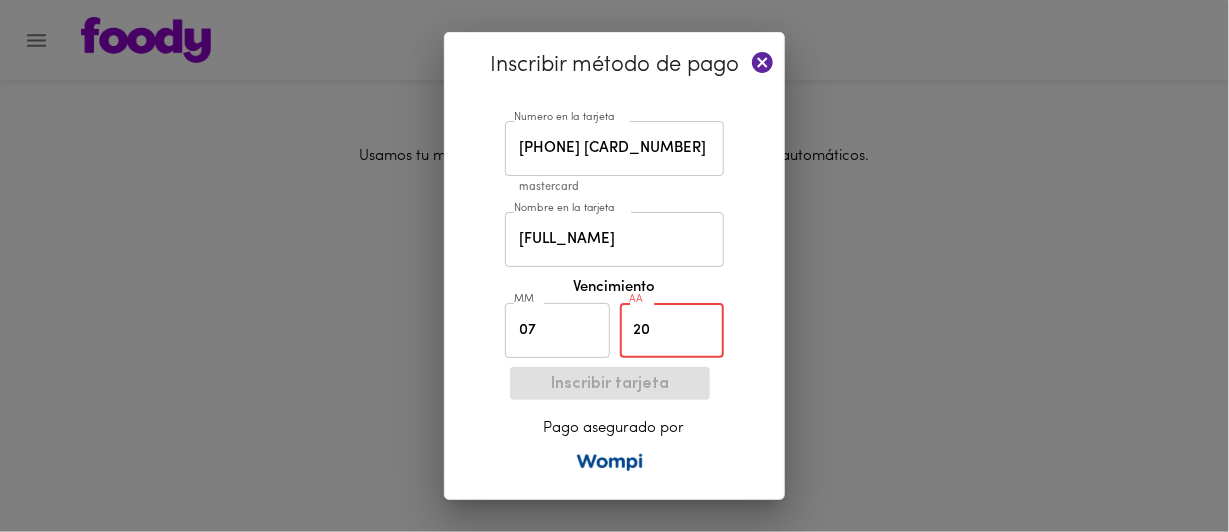 type on "2" 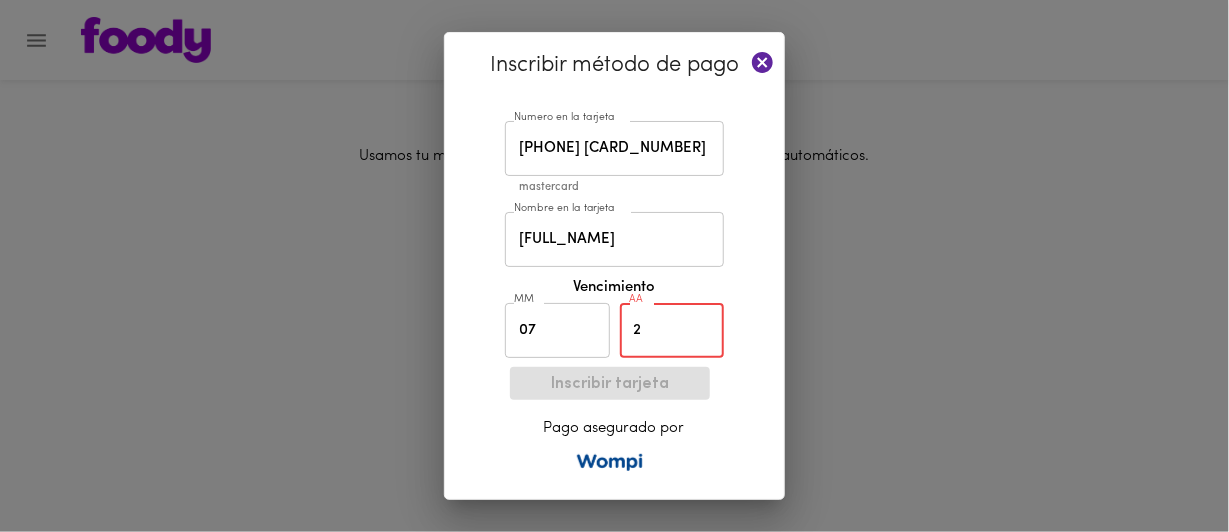 type on "29" 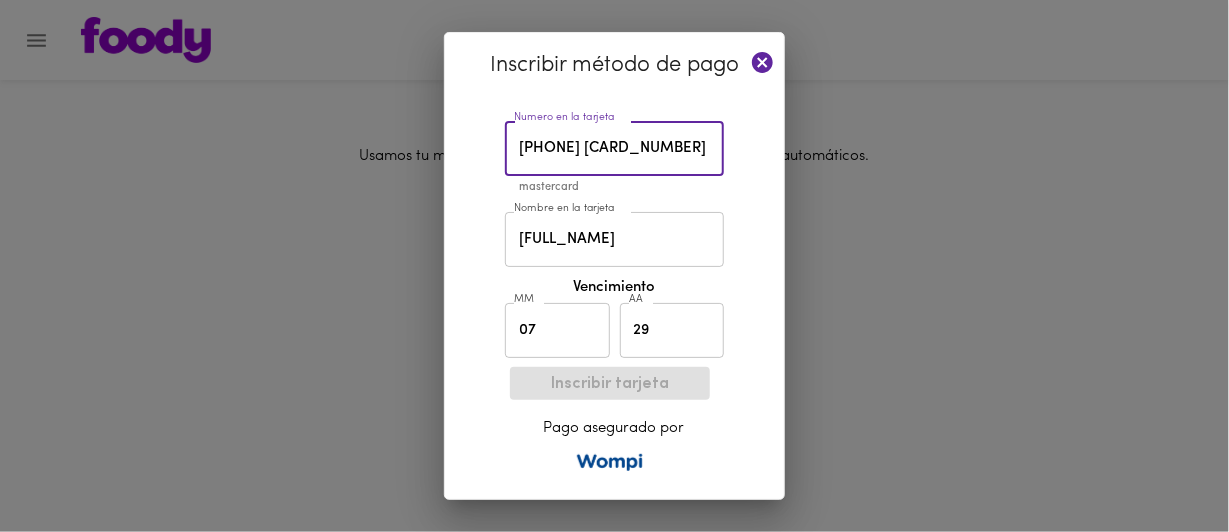 drag, startPoint x: 696, startPoint y: 156, endPoint x: 263, endPoint y: 157, distance: 433.00116 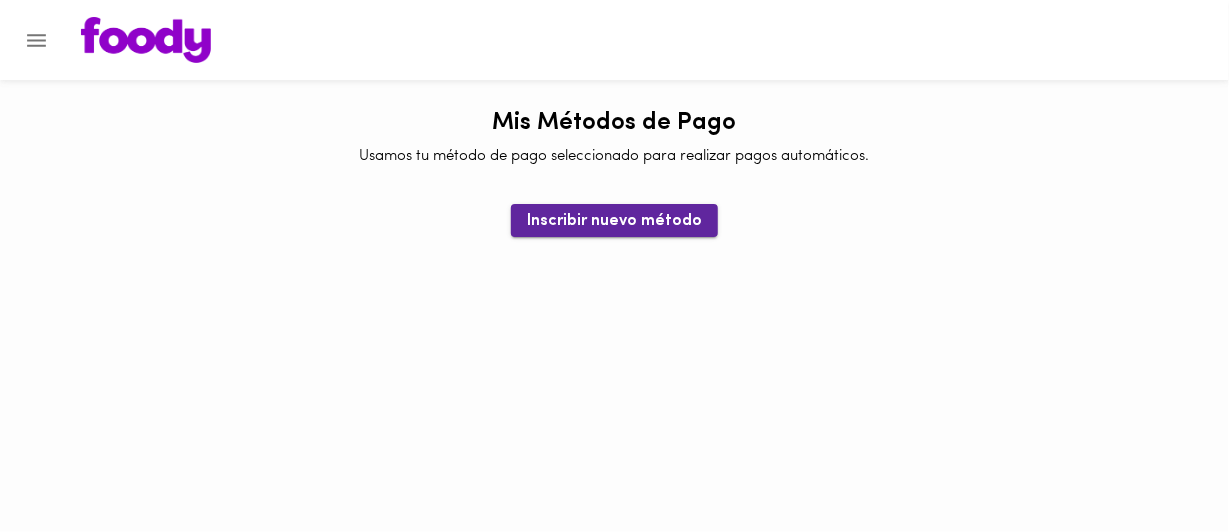 click on "Inscribir nuevo método" at bounding box center (614, 221) 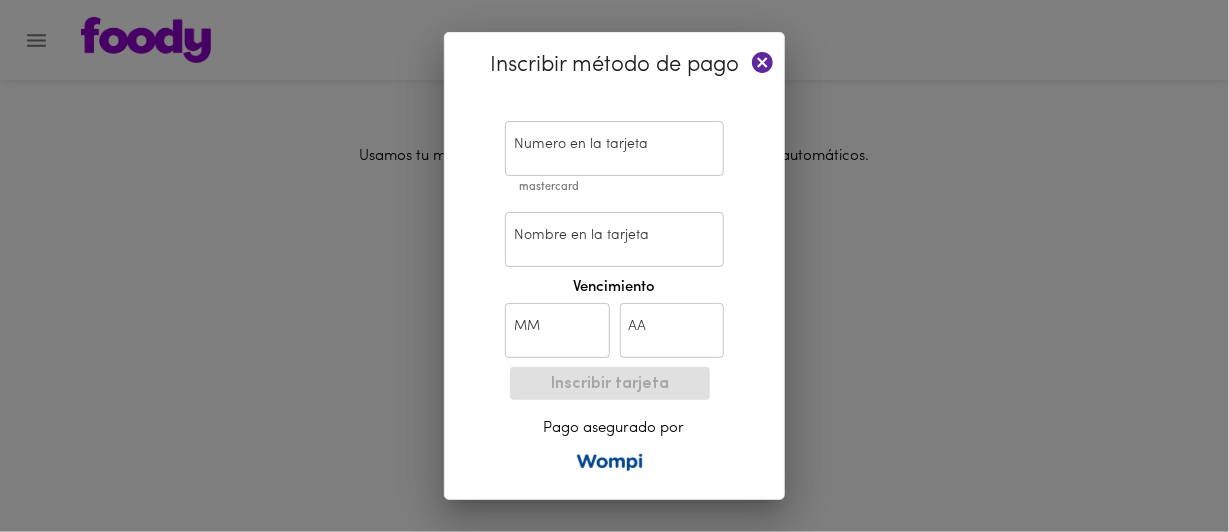click 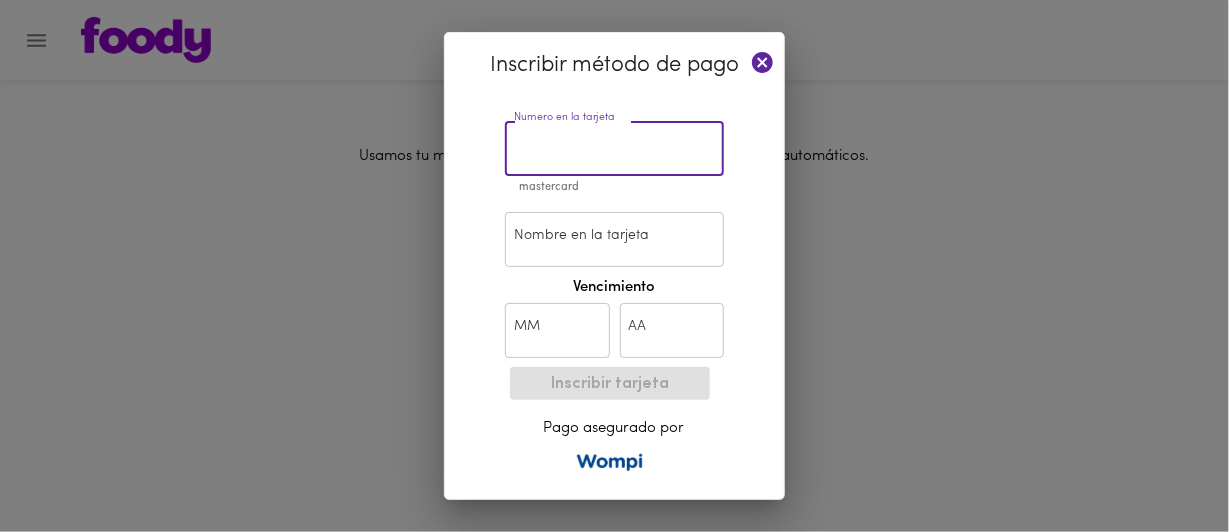 paste on "[PHONE] [CARD_NUMBER]" 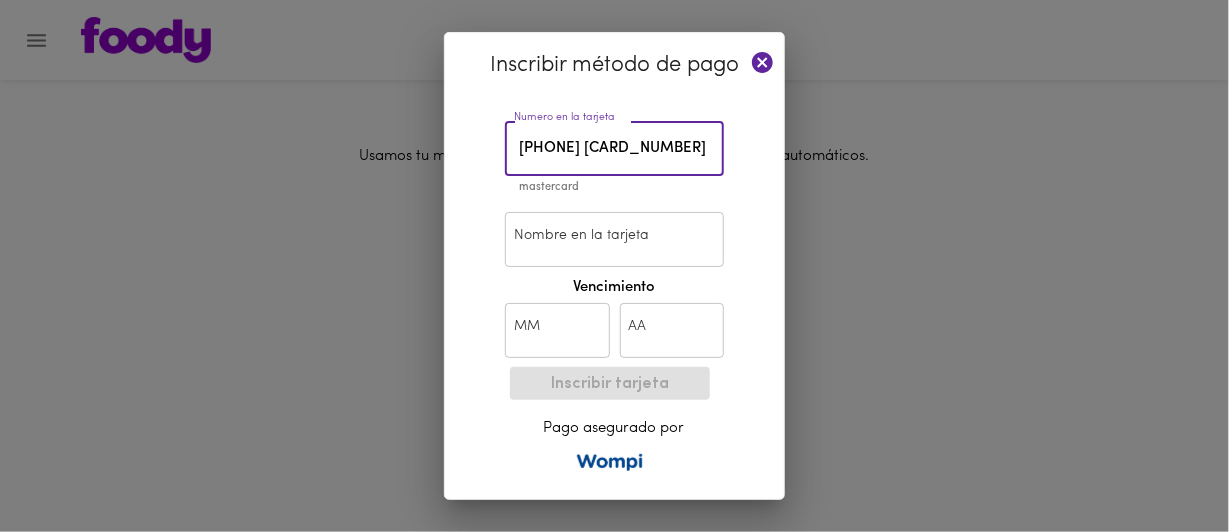 type on "[PHONE] [CARD_NUMBER]" 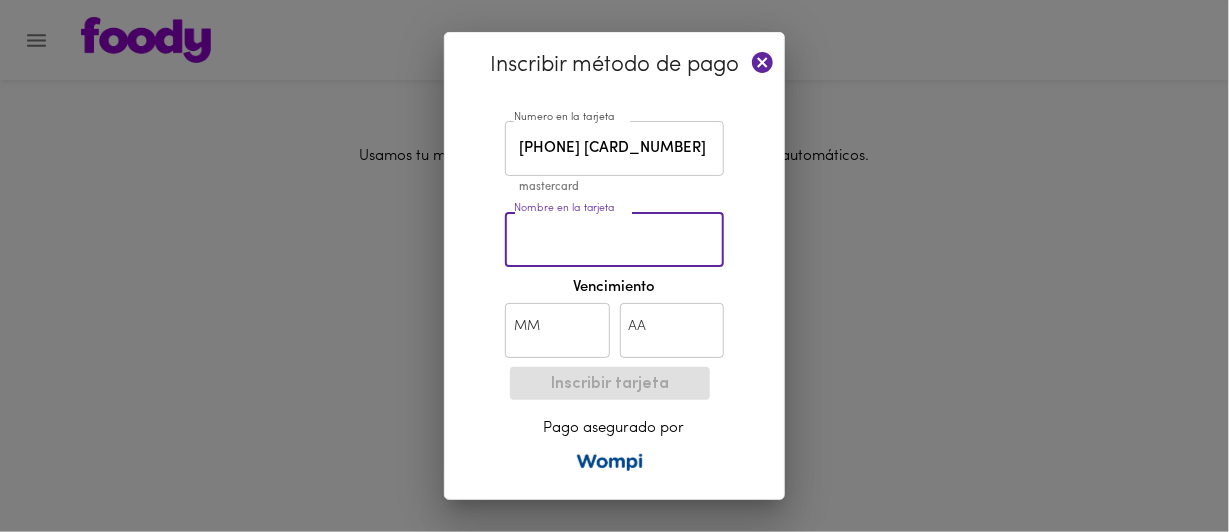 type on "[FULL_NAME]" 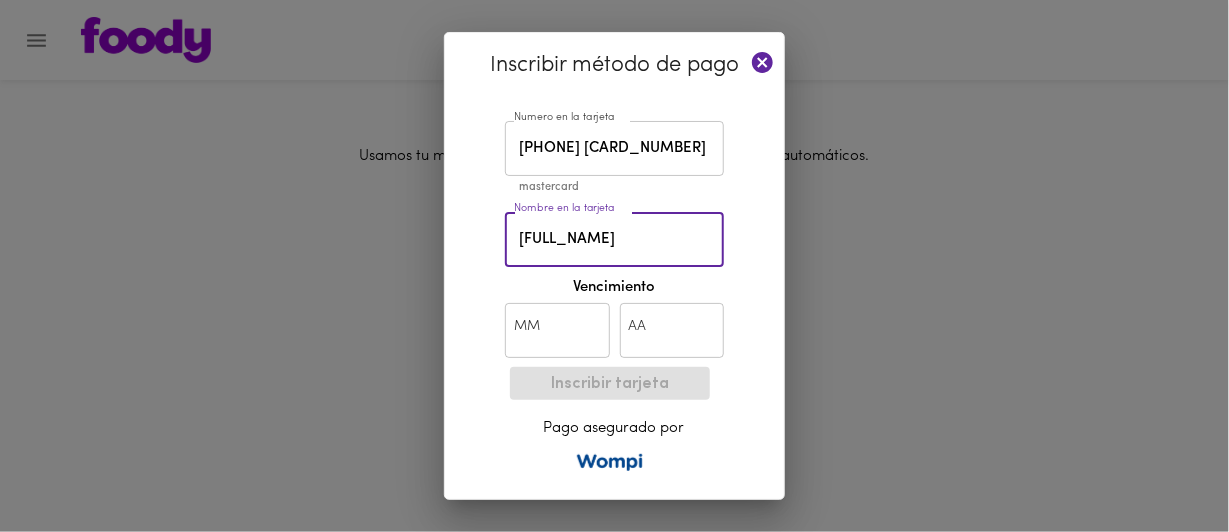 click at bounding box center [557, 330] 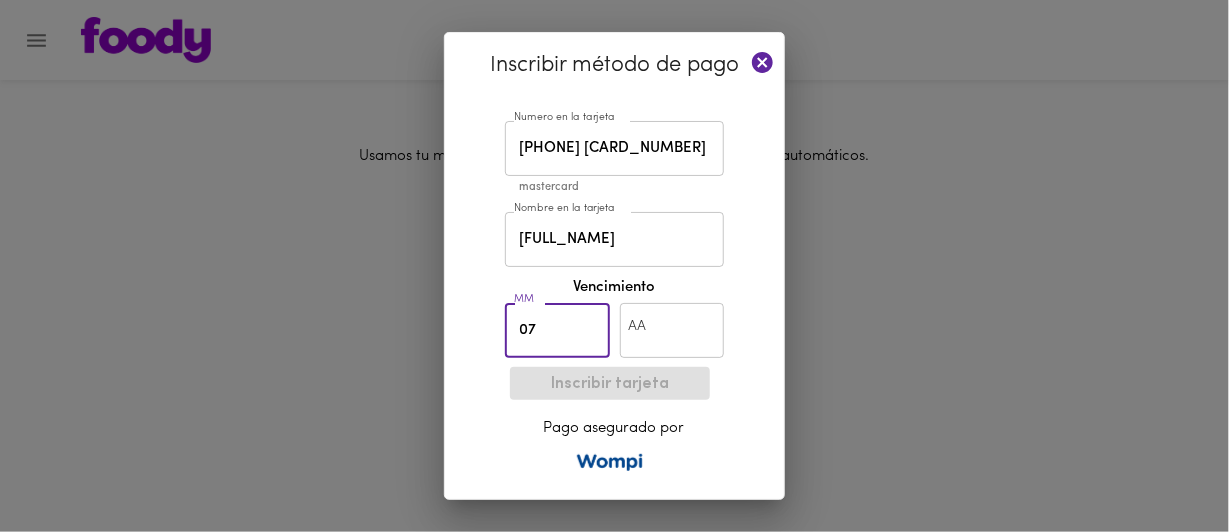 type on "07" 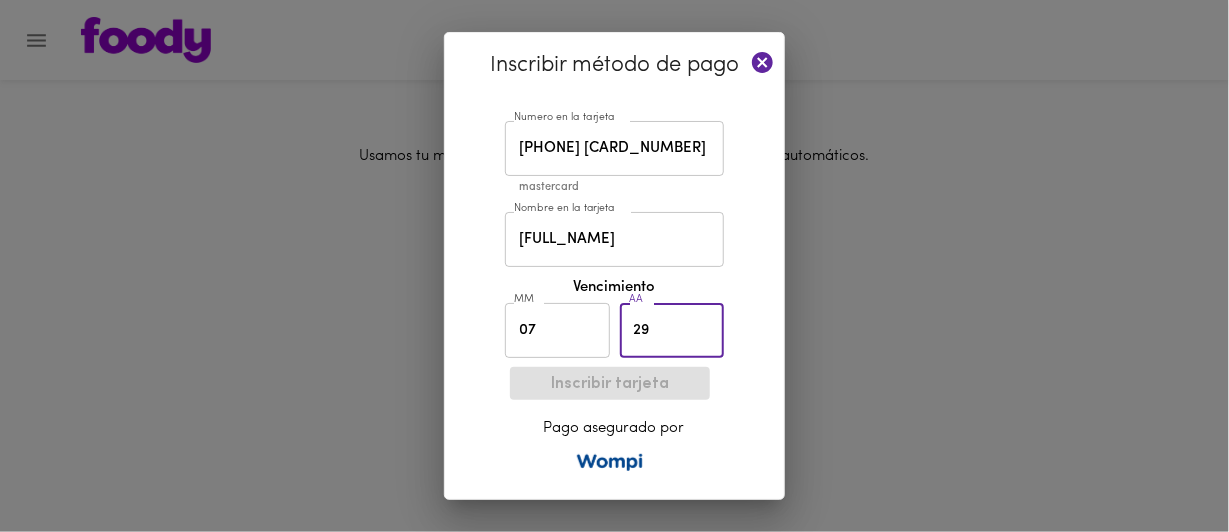 type on "29" 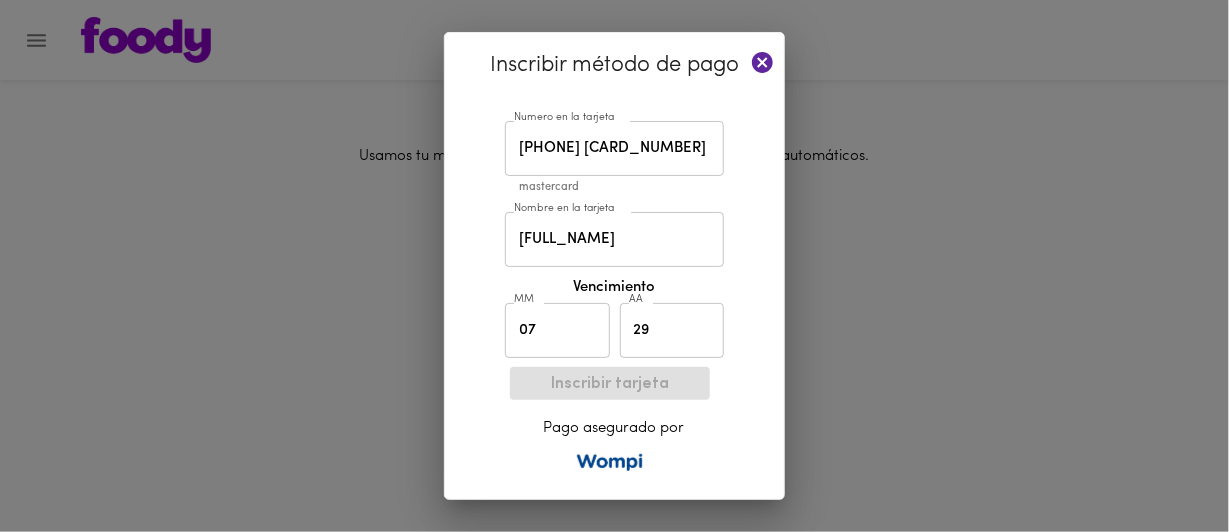 click on "[PHONE] [CARD_NUMBER]" 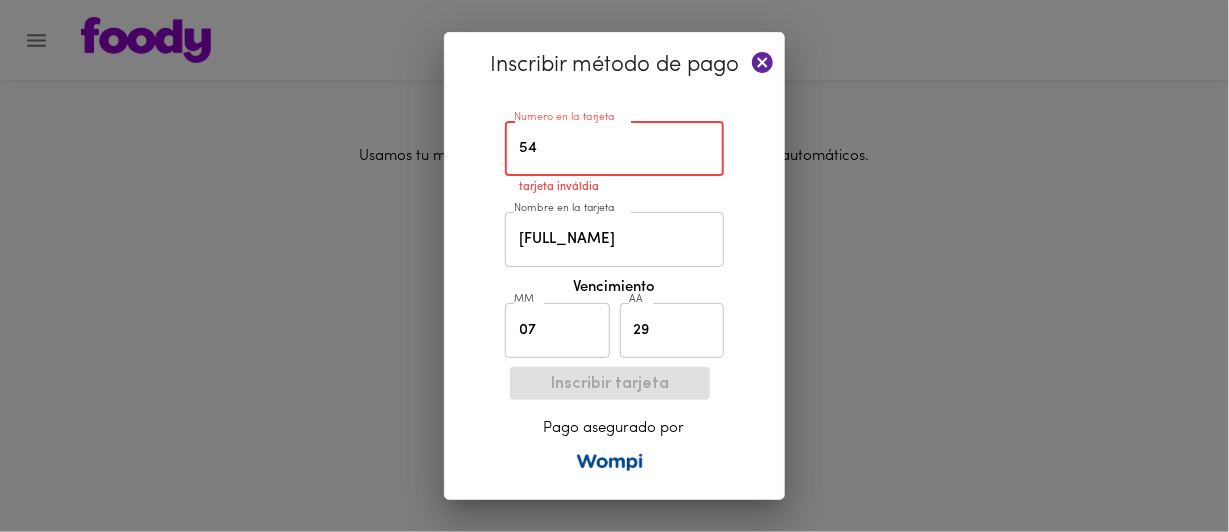 type on "5" 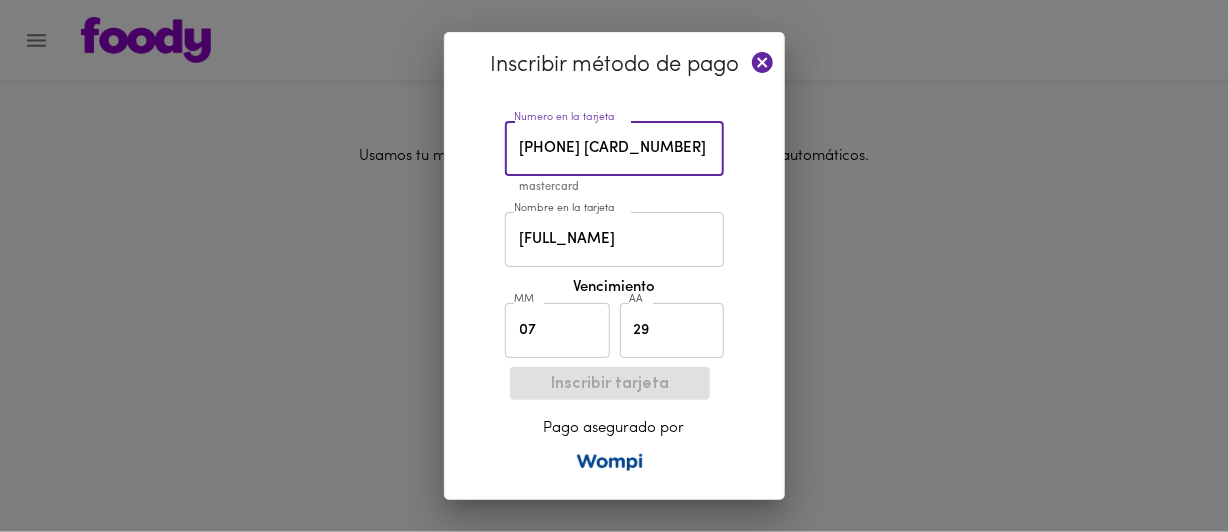 type on "[PHONE] [CARD_NUMBER]" 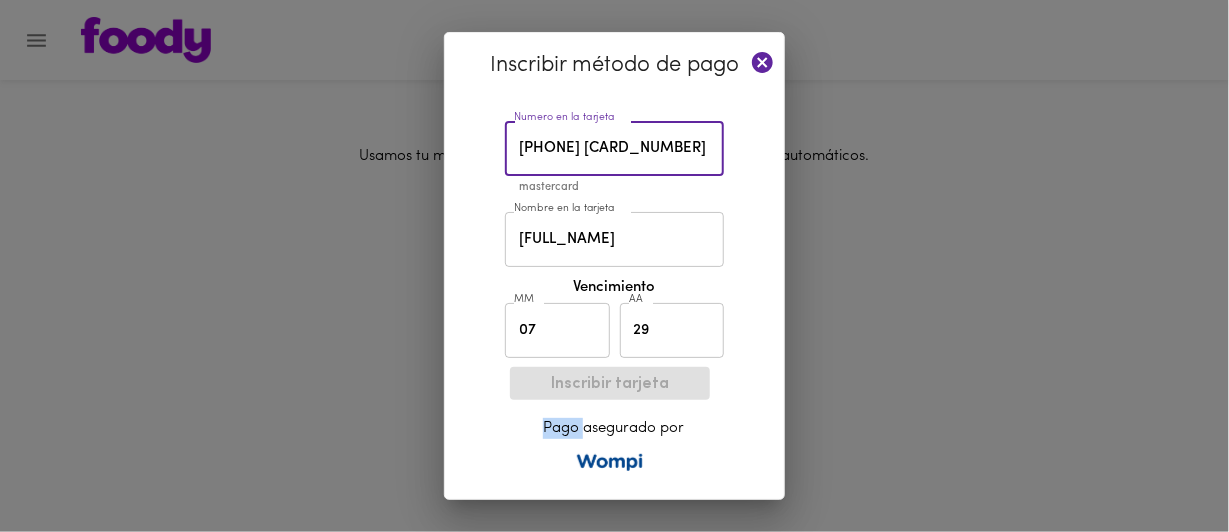 click on "Inscribir tarjeta Pago asegurado por" at bounding box center (614, 419) 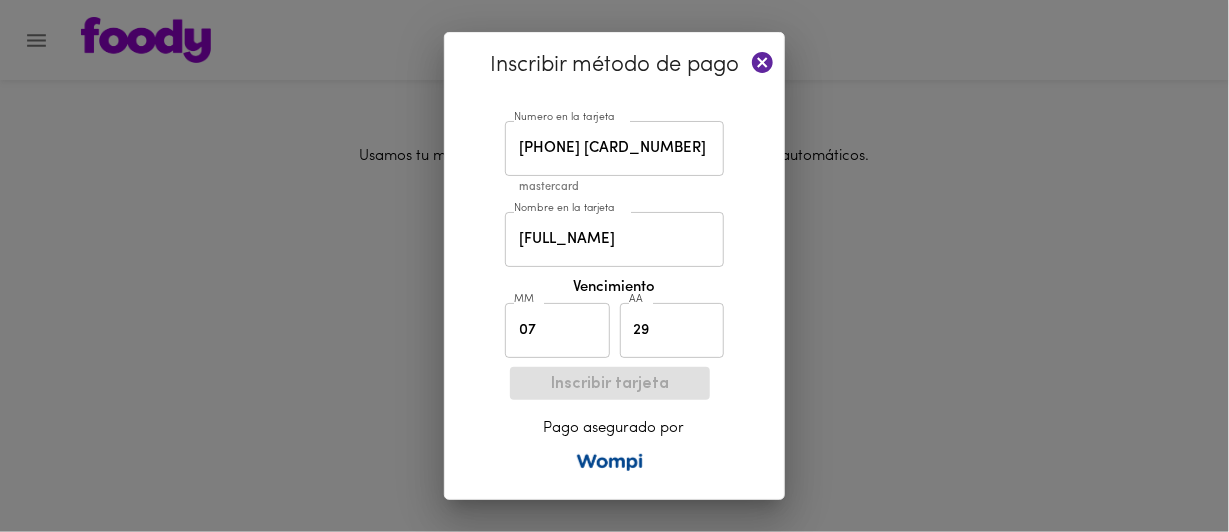 click on "Inscribir tarjeta Pago asegurado por" at bounding box center (614, 419) 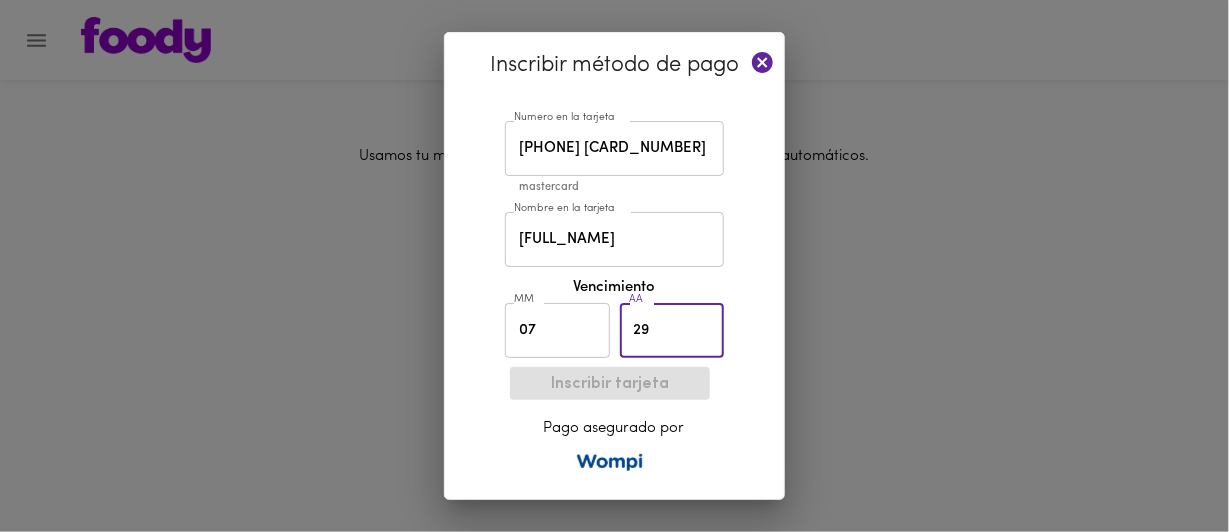 click on "29" at bounding box center (672, 330) 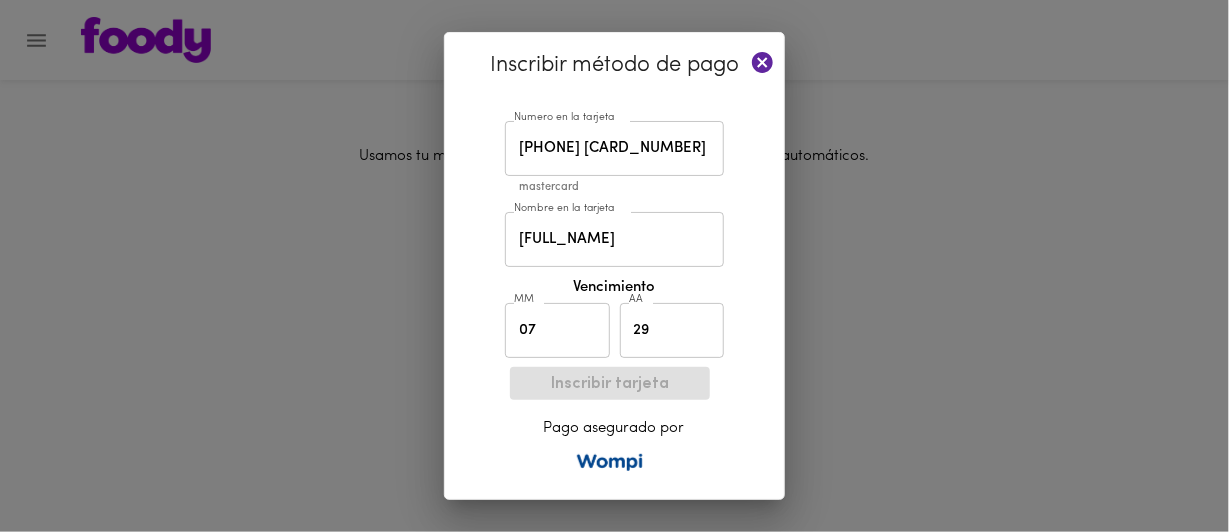 click 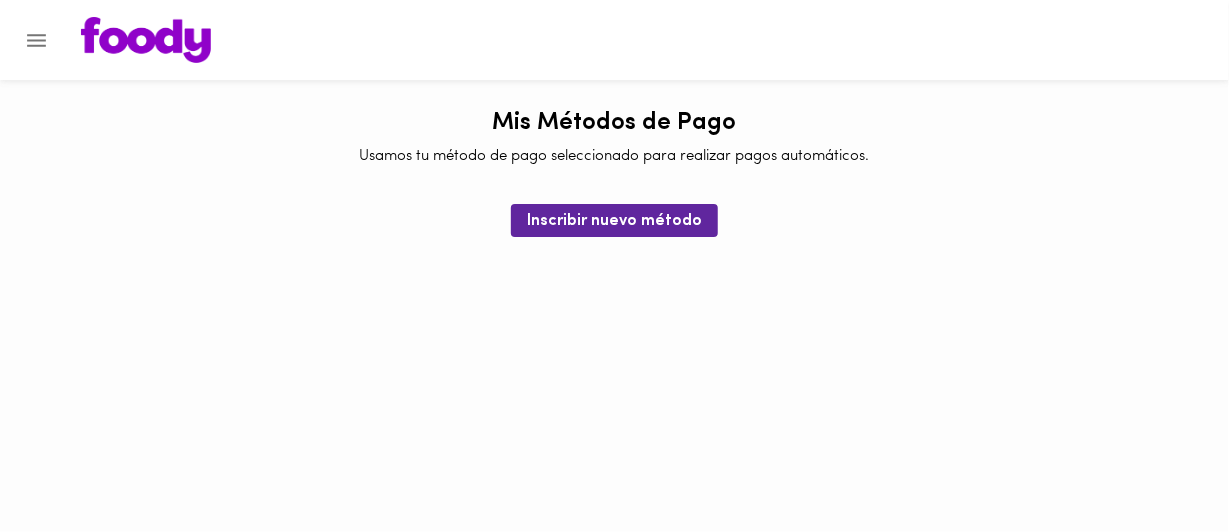 click on "03AFcWeA47SXCmXP6OqSGnnA7fiUsw51m2yG3JXdEhXixyZNBOdLpkArTACSXK_WnjigTJeBWaowUCAe3W7pOvnJ5NNxlMr7QHjkxq-03kGrh50m0jEGRnZsoI3mzGHDDXBtN0gKT_rPfE_Y5RZJi2ocRMGFT1LIFZBUDJEJyYZjsxrFIMn6TgplFofsdhTqFRwxR8iGqTaN7TH1CnoC5dEj-Xxl2K3h0e2uYAI8Zb1DS6kFhQKctHTyIx5bqFniKoPbpmX_NksruffKBaw__cDUEiteDdLcAHC0FA-5xUV1OUDMbsdtWES8xHfjlEHoOHu3-OedGt9VFAk8DPK0ucbIHgmRMGPk0a3q6E8rednJjgg37cHJFqaXSZVW1Atbbj7GmQ4ZvLmkblRf5U6gHhdXygDF4wCxroC2-5TtQ8zkSsSfDDfKJNltmuVstm1kJx1Ao_sVwYmYEHP5xKNxn-Wkqamci6ZN_Djmk1eHT2F4TQ1ksM_fKtxH5Ep9fkZIQHfMOj4M2OHPGY41oJyGQye_qucOEhPjgb_v3Mw5LQA7kH9N8i46f_Jc2tlPg6hI9IMVL2uIus31uC_xfqyBDJrE4_kz0Hfhk6GYsXCVOT1ENzQE-0AMxfzf4K4MZxqSoTHueNv4pEswI1zSv5QnxCtq1BIi8z-xL5pkLxYu4kJRYN-sroWYAQ1wKXMjzZ7Yg4endVLxCZuVgtyAYeIOJfP0nX_Pv5JUkyhsn73s7VP2fxKXmyl7sG0S8sKSrDeFr6jYa3MgfvEsomMRL_MItWd2y3xyqzV5GfSZBkNzX1F0DNjs_FWKCadEAoV95J-HaEXQOO_-HjbUR6dZBDTZy2JzsDHzV1Z_WlSI6aVNG_UUyvUx7PPhqqhbTHXOZClhPi0LS_VBObFRylPcPXRaDMtYqCNGAAeE1Gcm5QKRYTHaa2S8wmIh5w9vhIVpIggzvlSFV5utX-pXfC Mis Métodos de Pago" at bounding box center (614, 118) 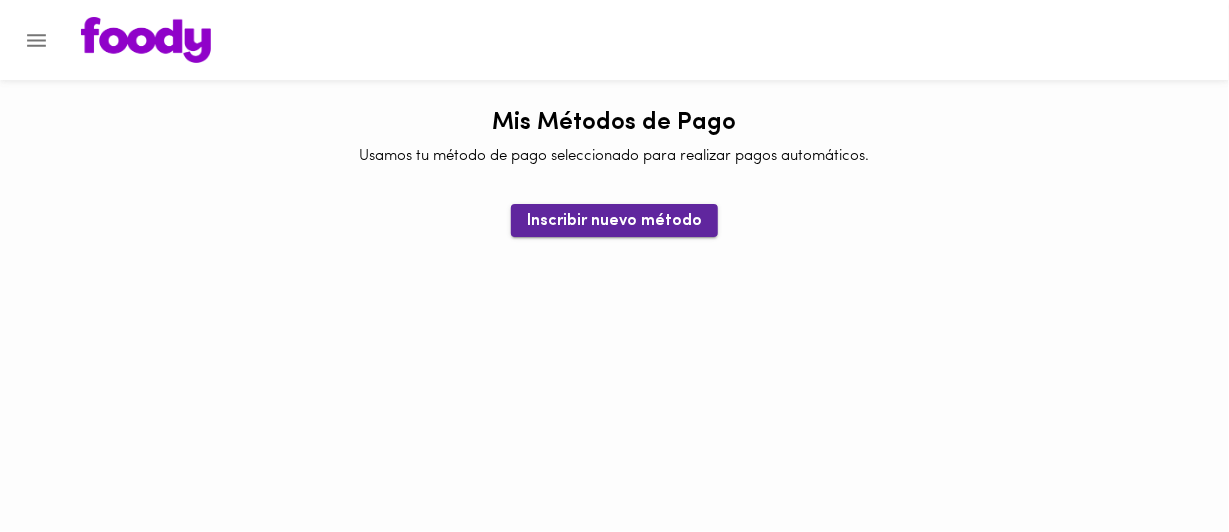 click on "Inscribir nuevo método" at bounding box center (614, 221) 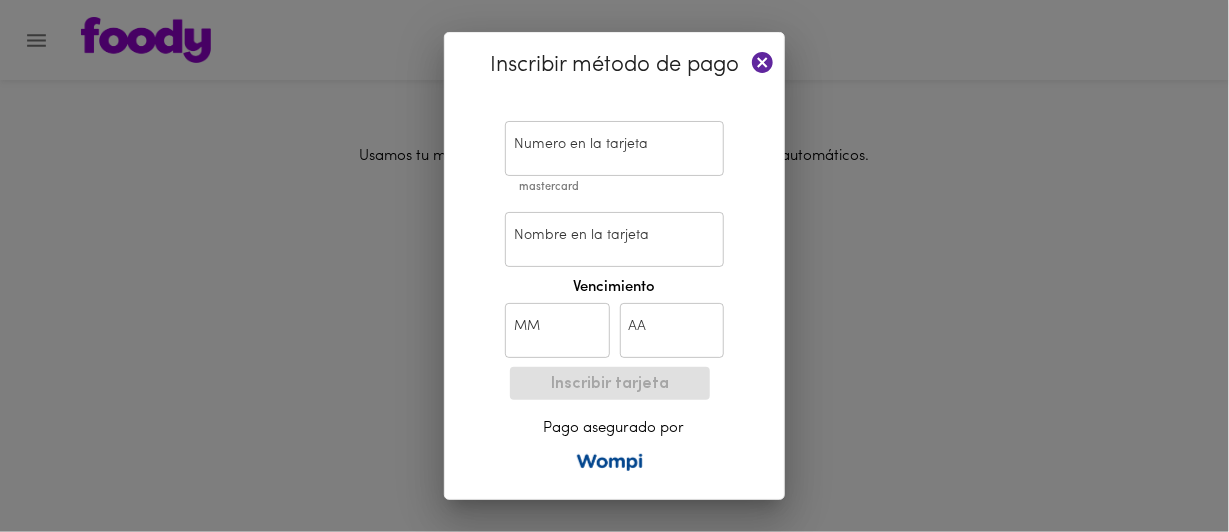 click 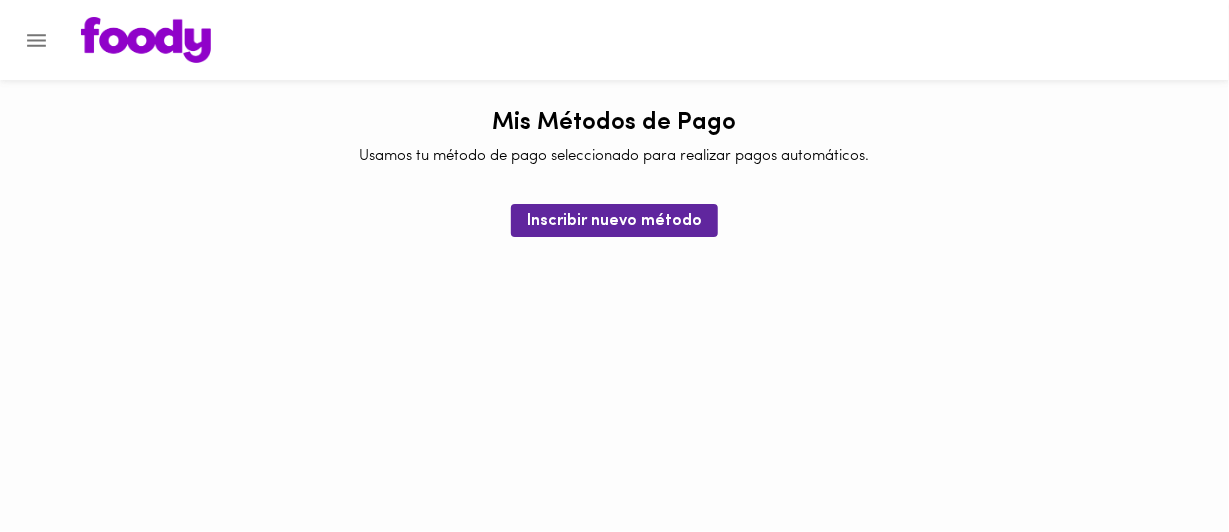 click at bounding box center [36, 40] 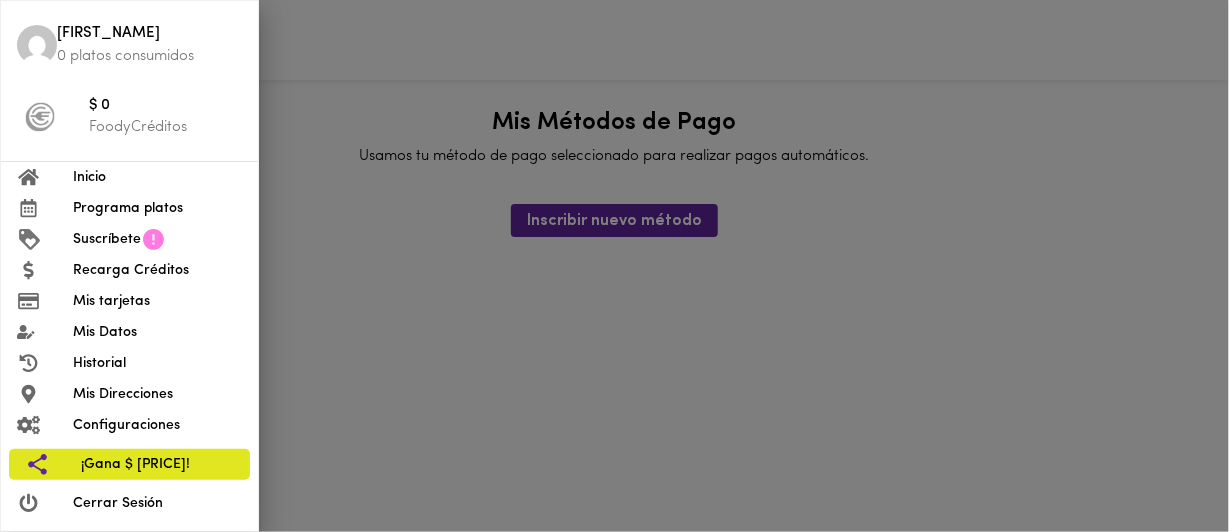 click on "Recarga Créditos" at bounding box center (157, 270) 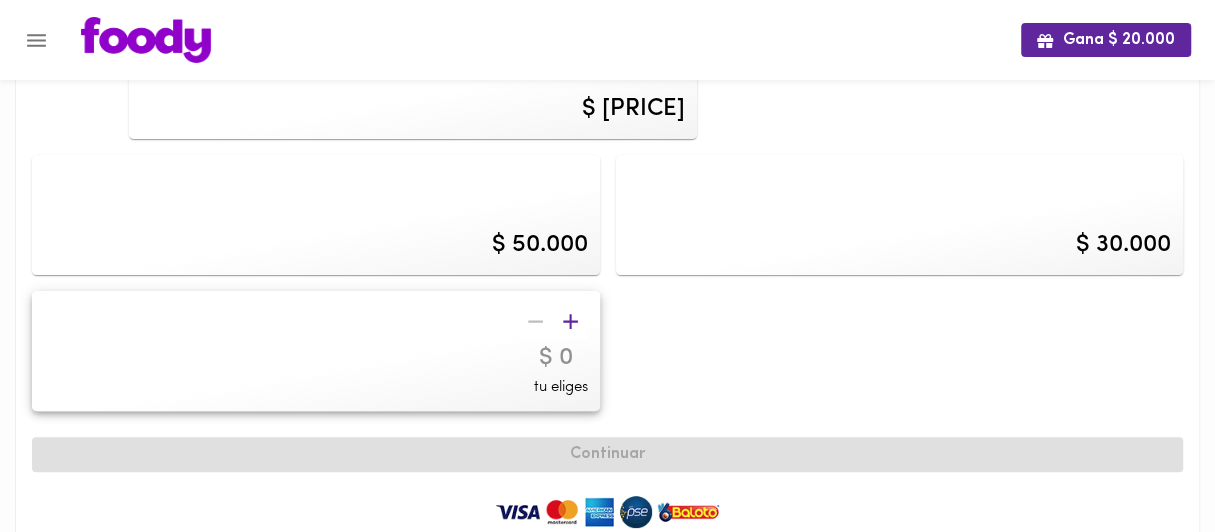 scroll, scrollTop: 300, scrollLeft: 0, axis: vertical 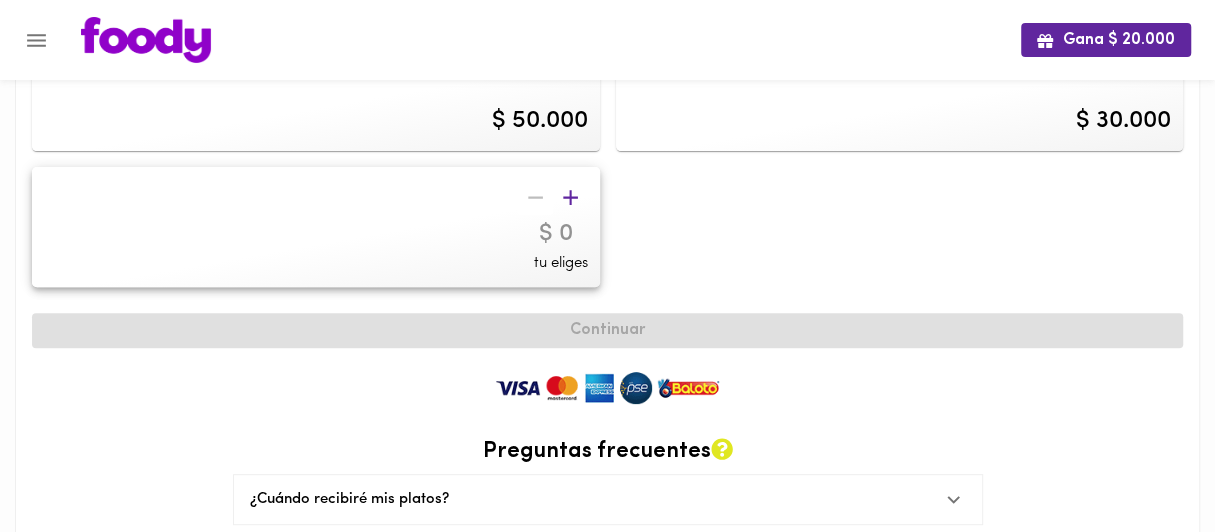 click 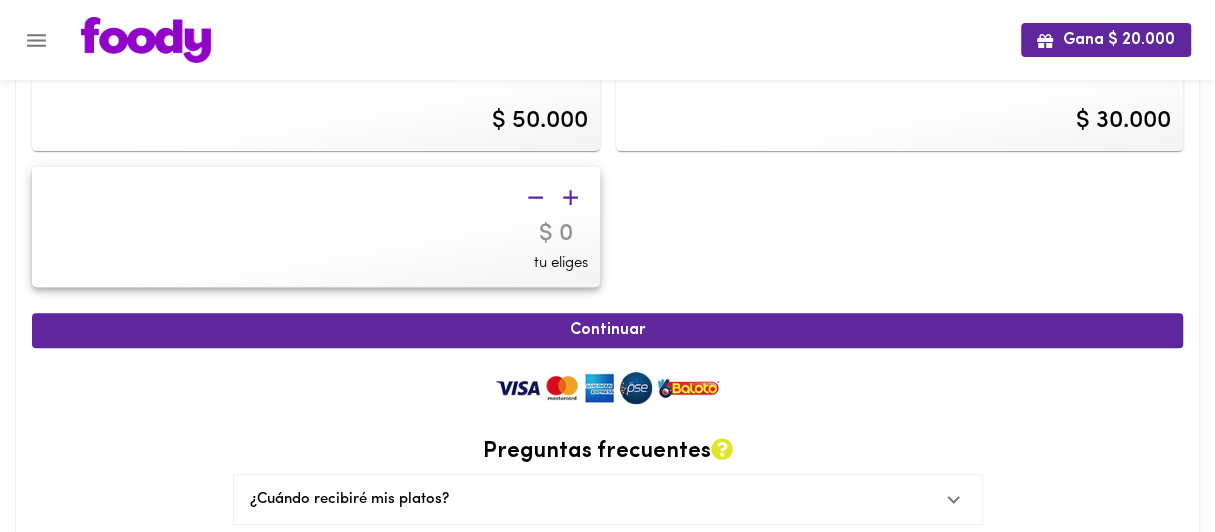 click 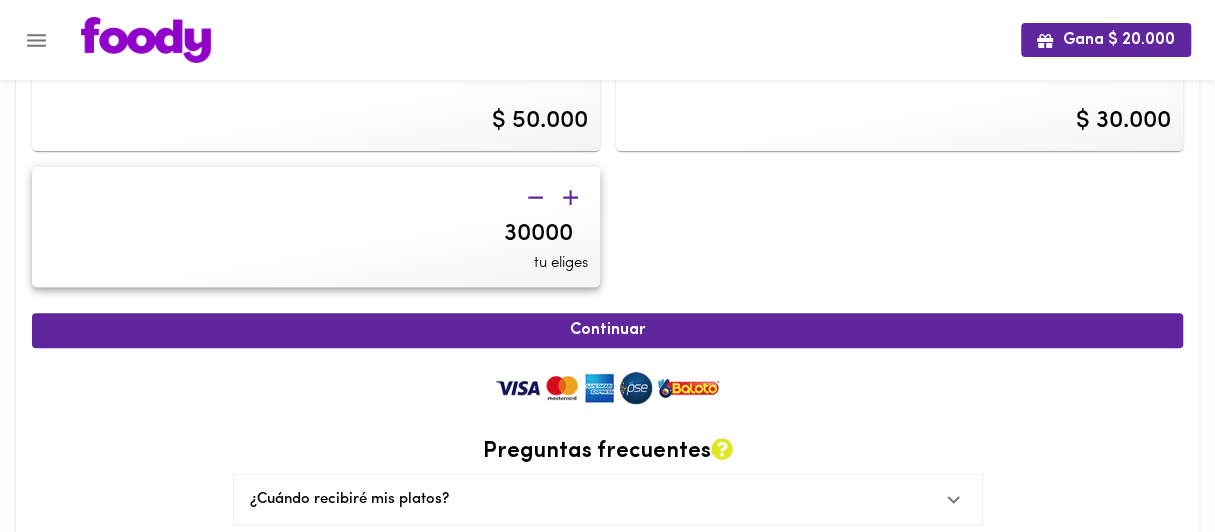 click 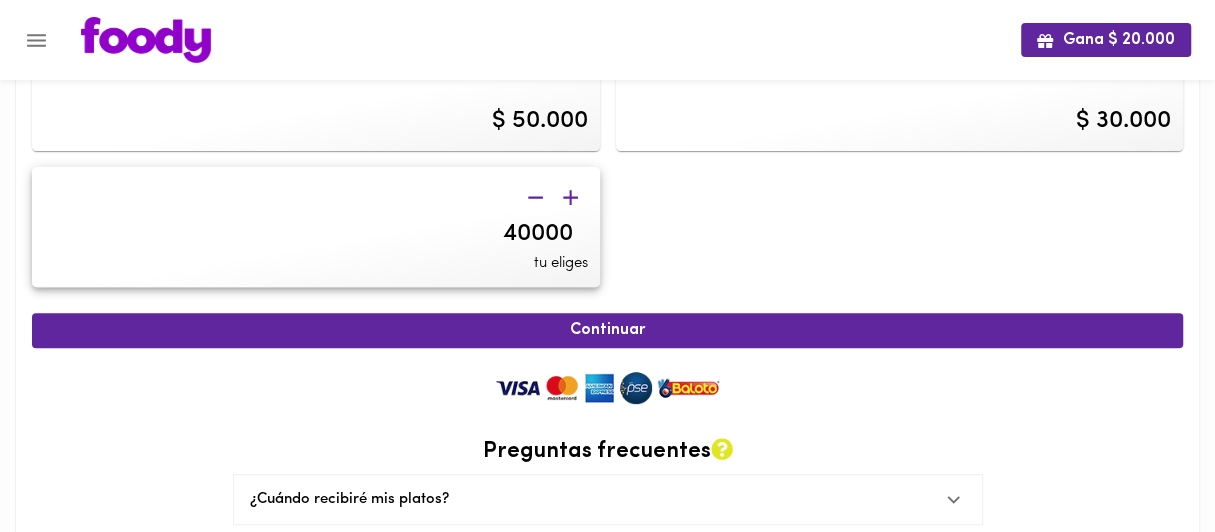 click 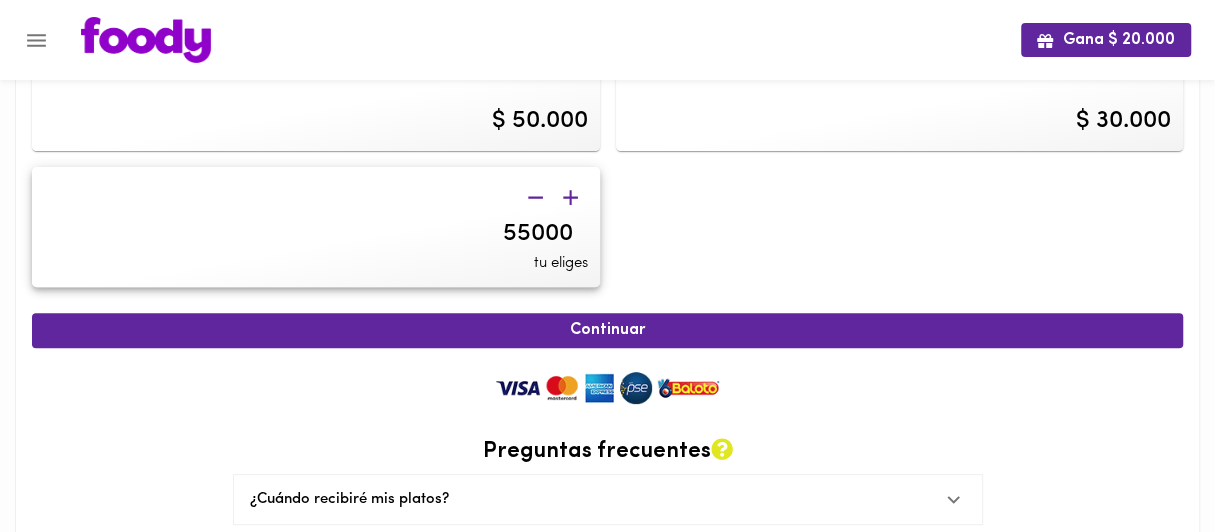 click 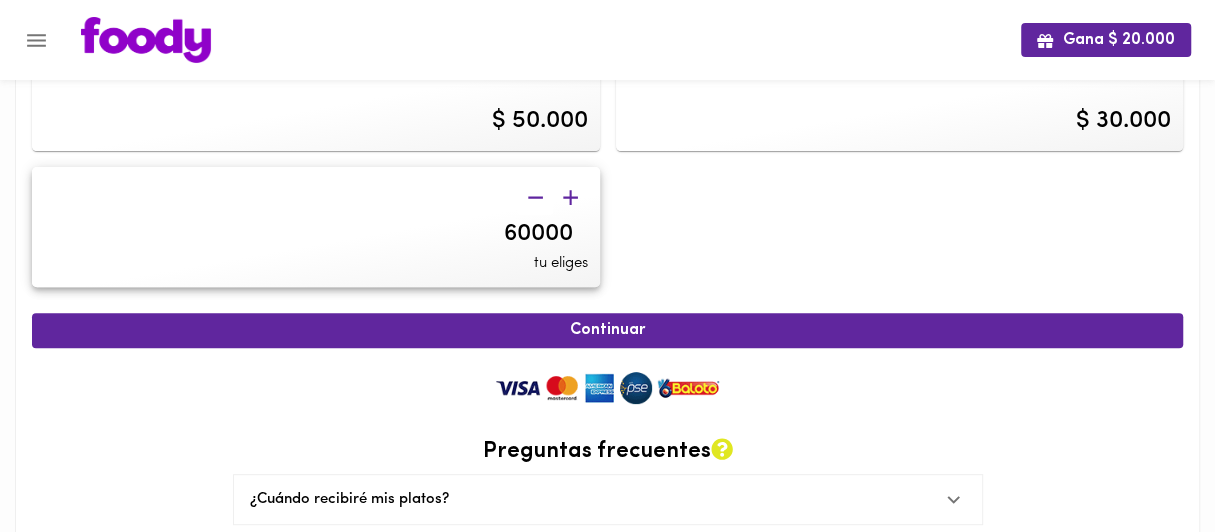click 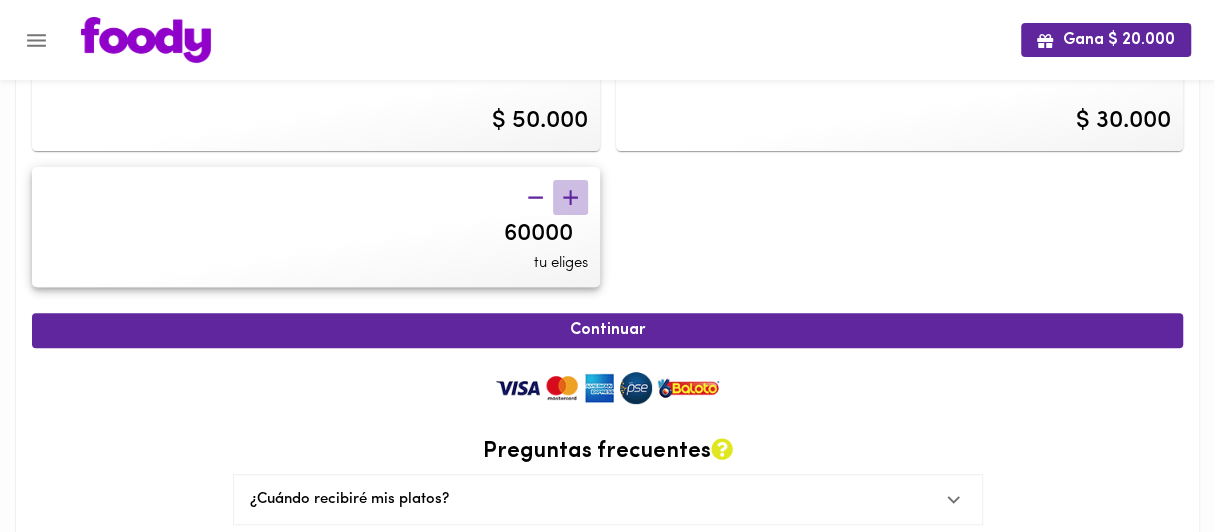 click 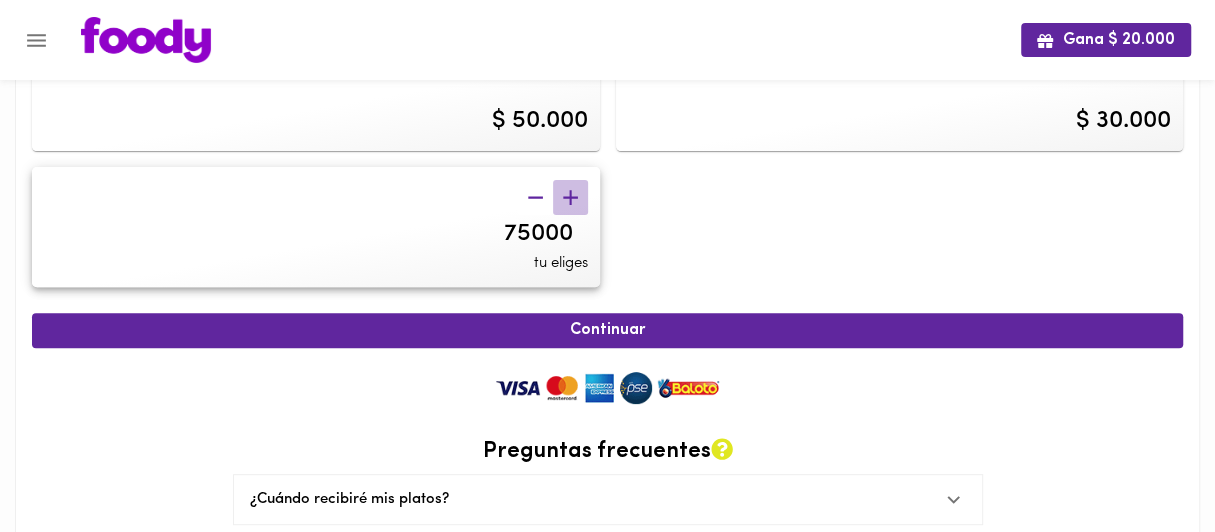 click 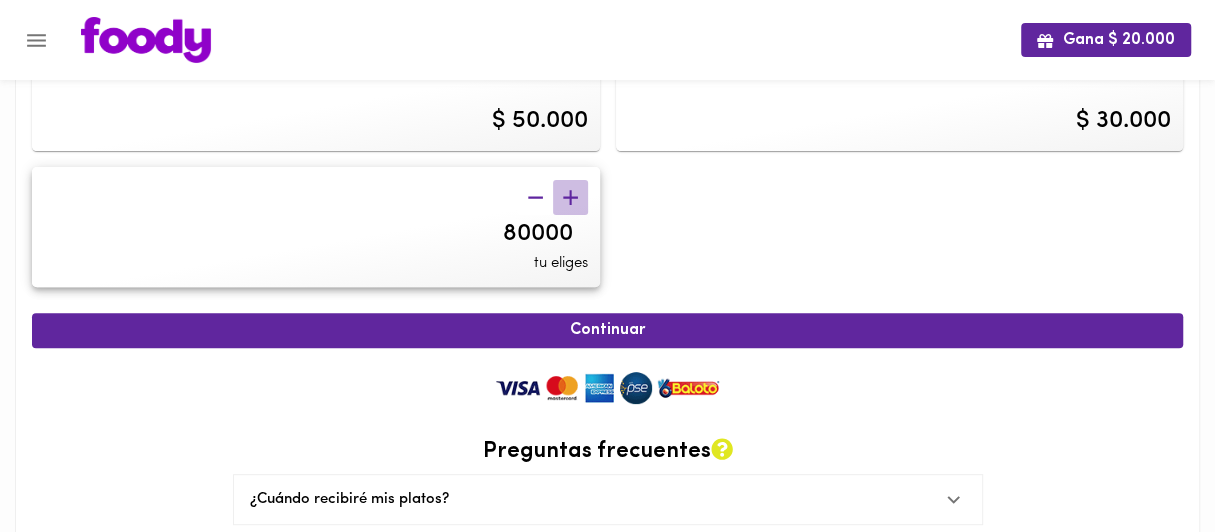 click 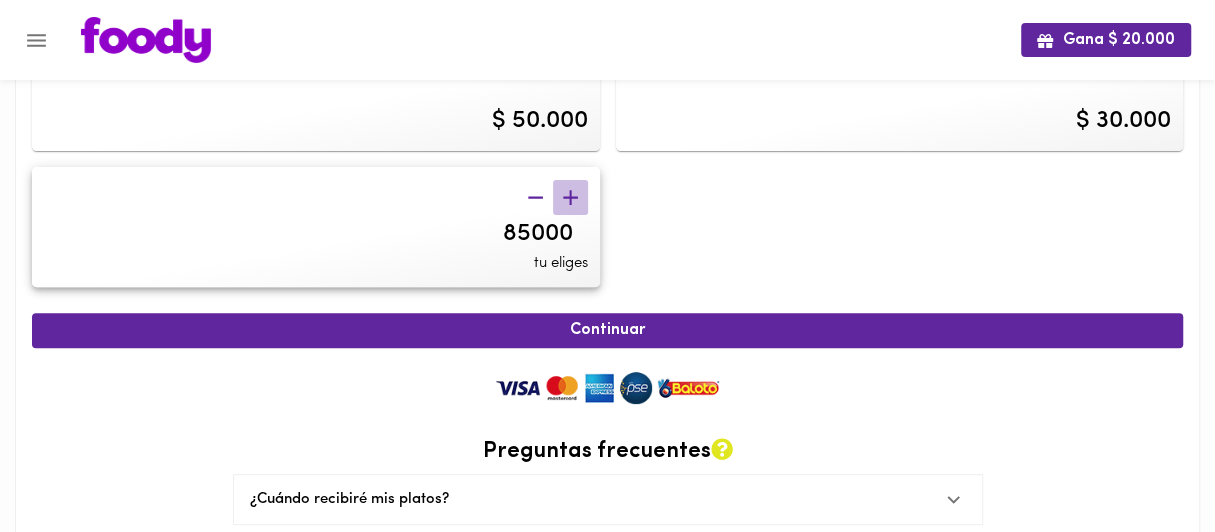 click 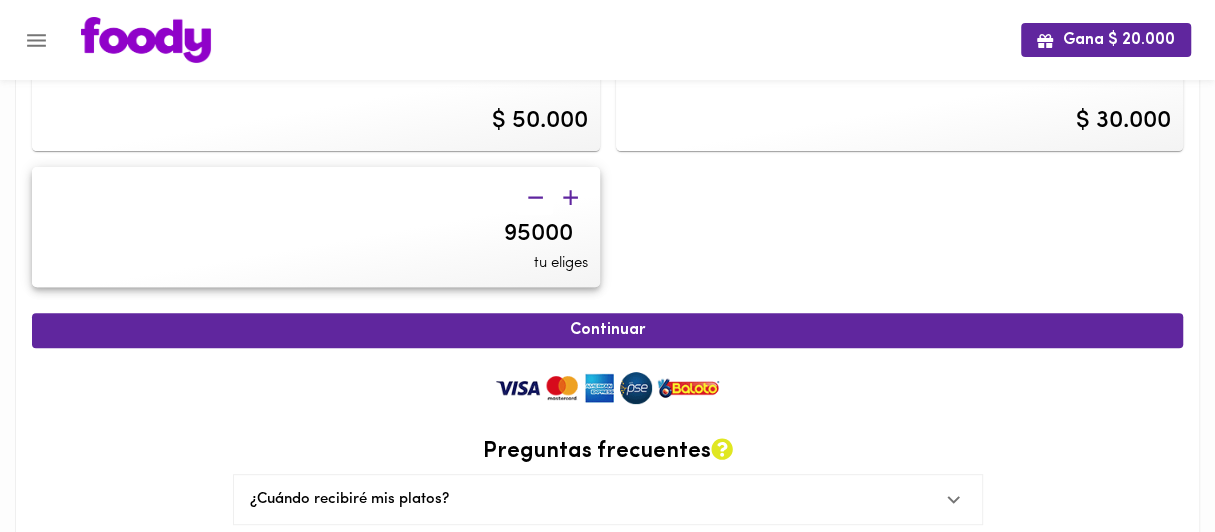 click 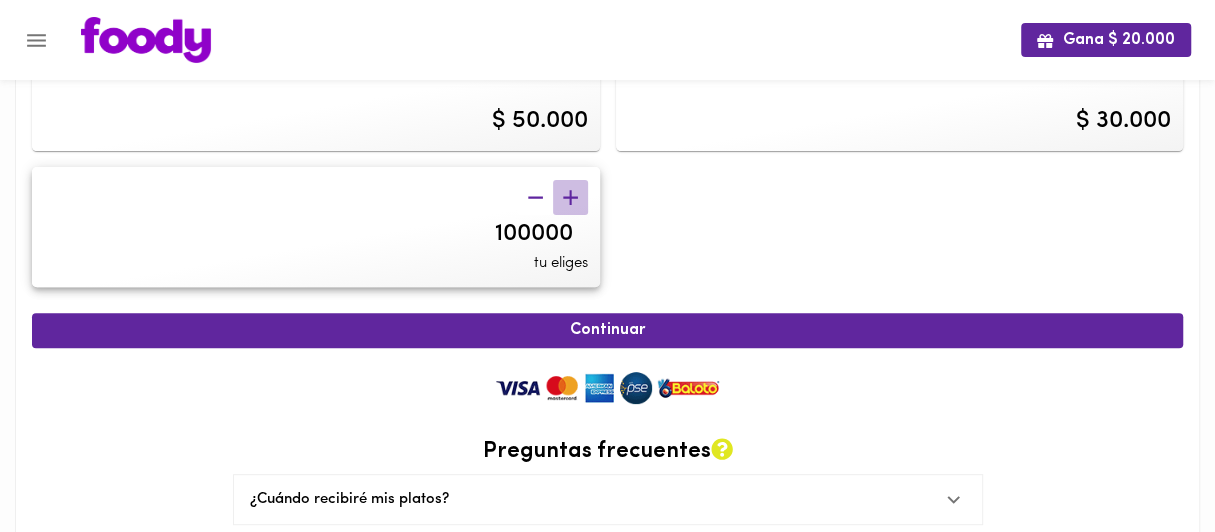 click 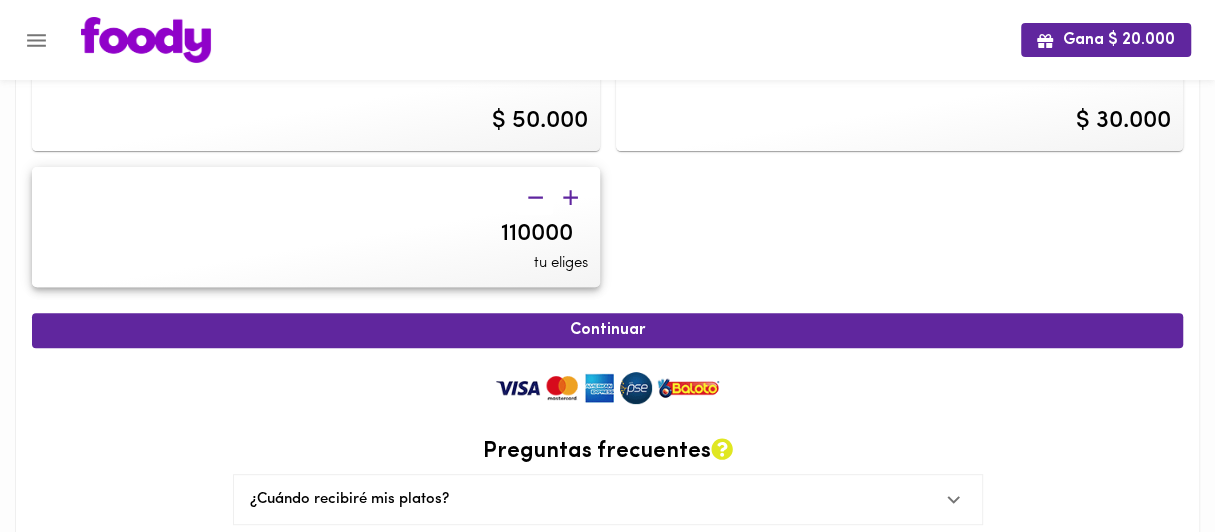 click 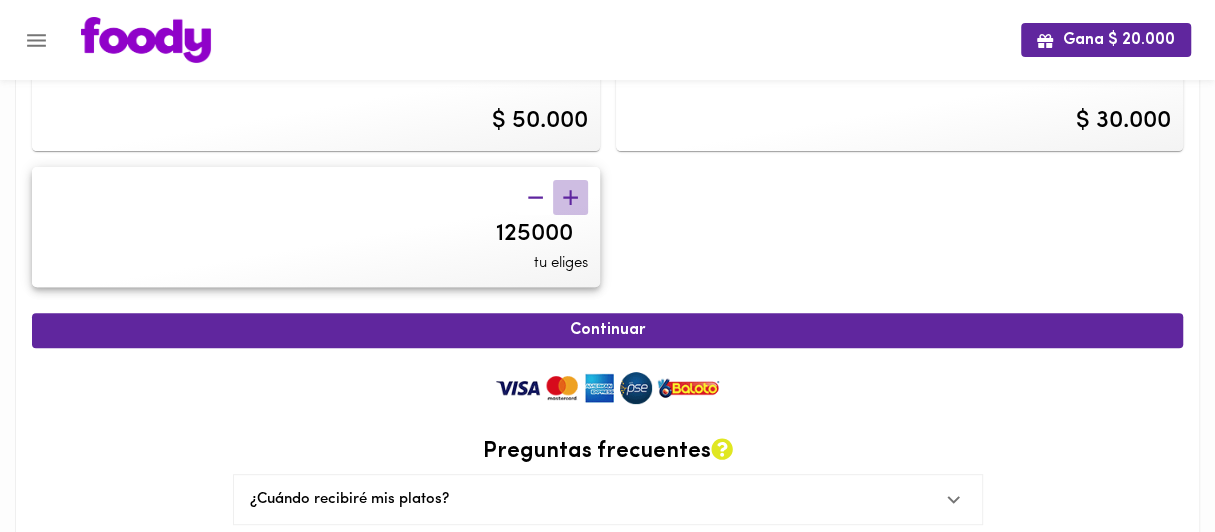 click 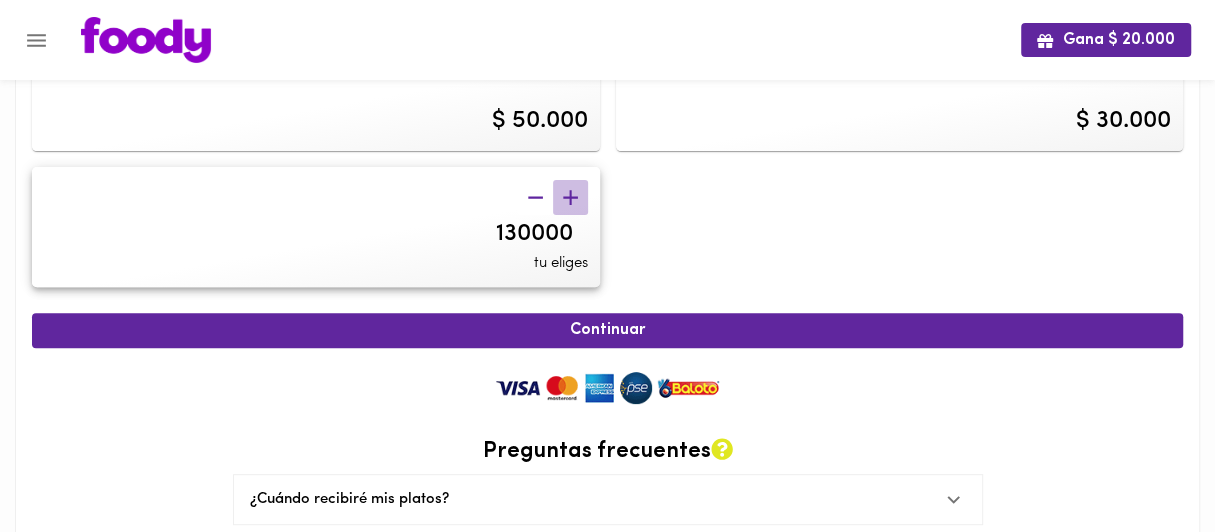 click 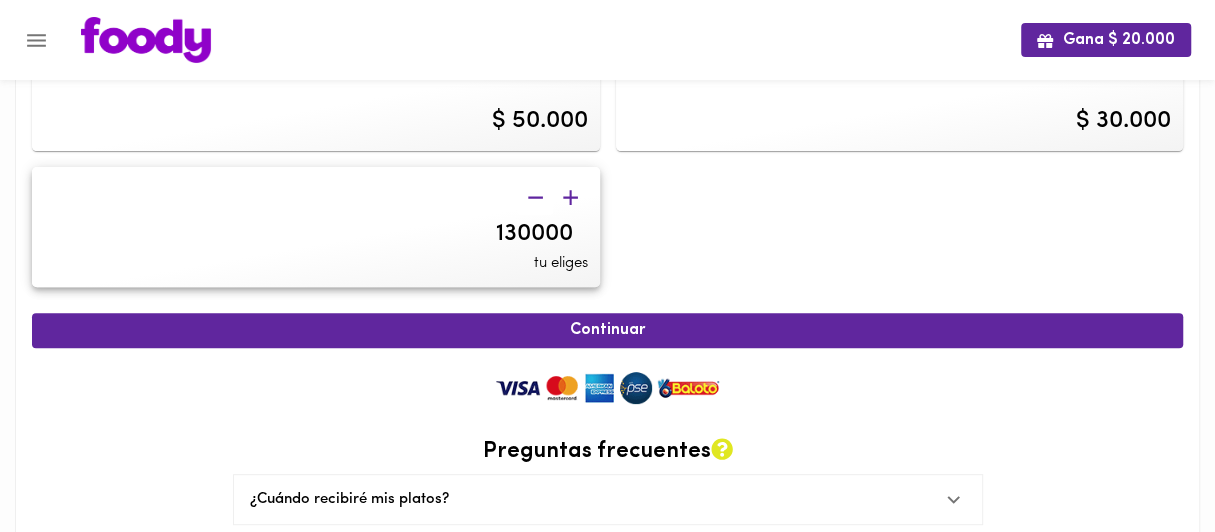 click 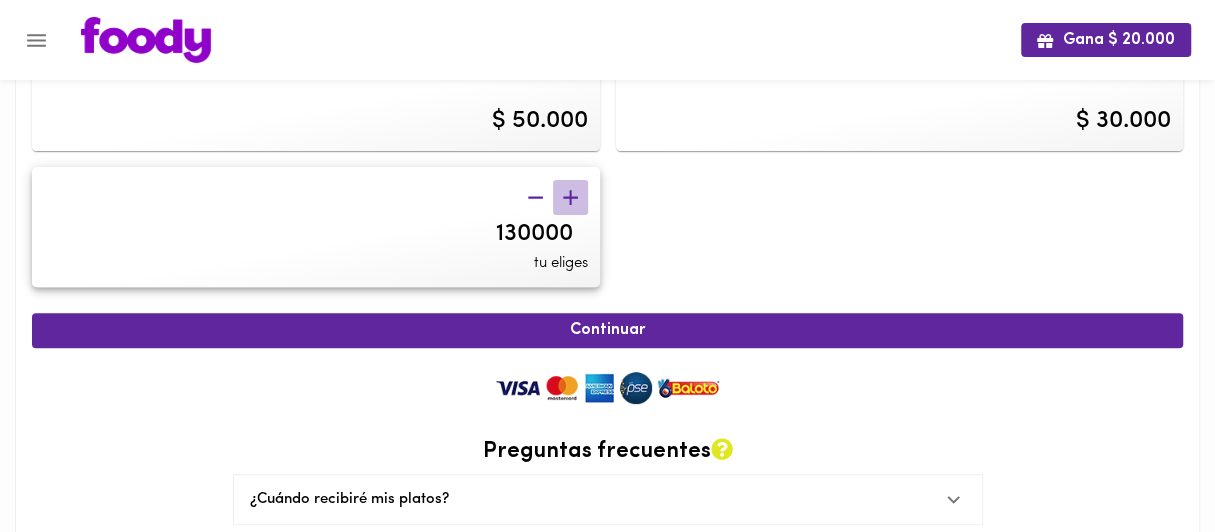 click 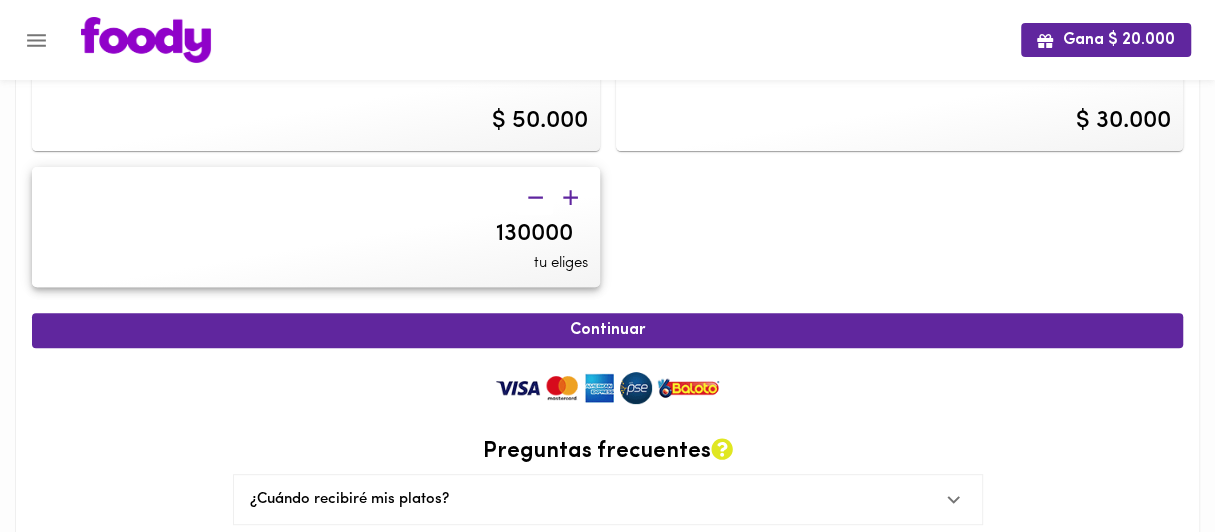 click 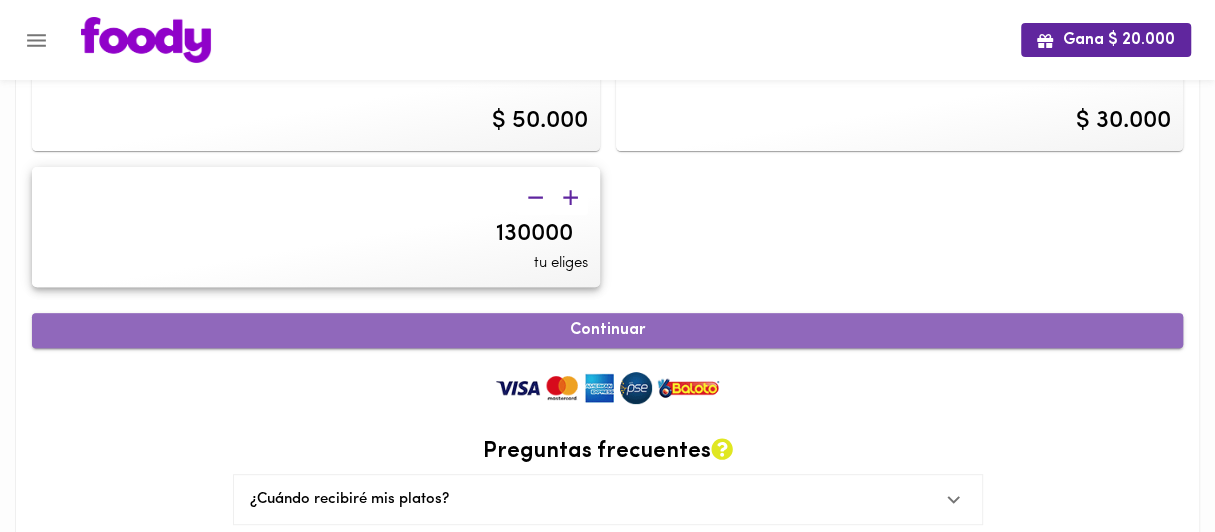 click on "Continuar" at bounding box center (607, 330) 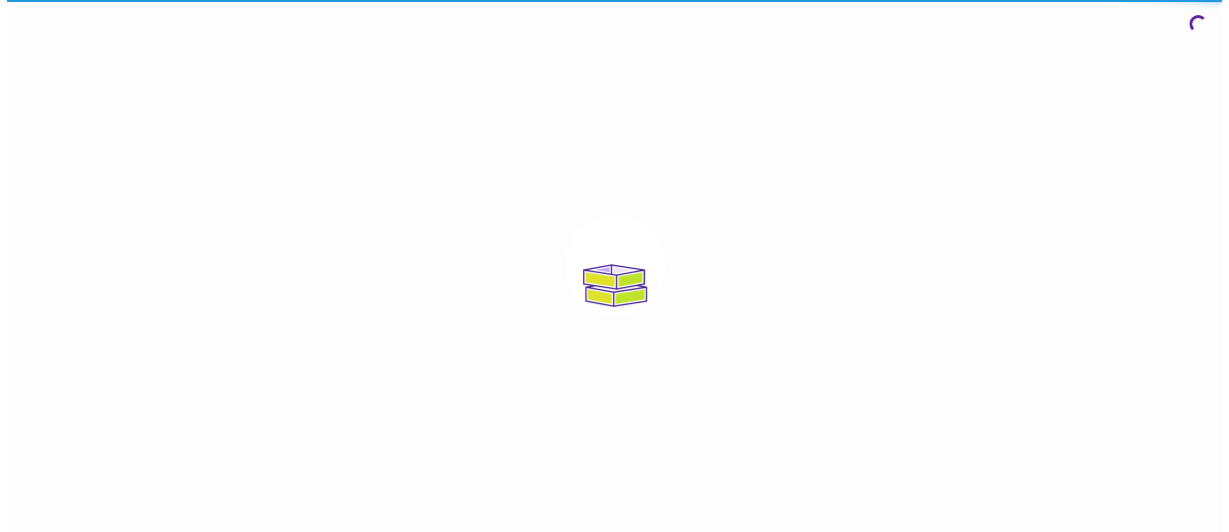 scroll, scrollTop: 0, scrollLeft: 0, axis: both 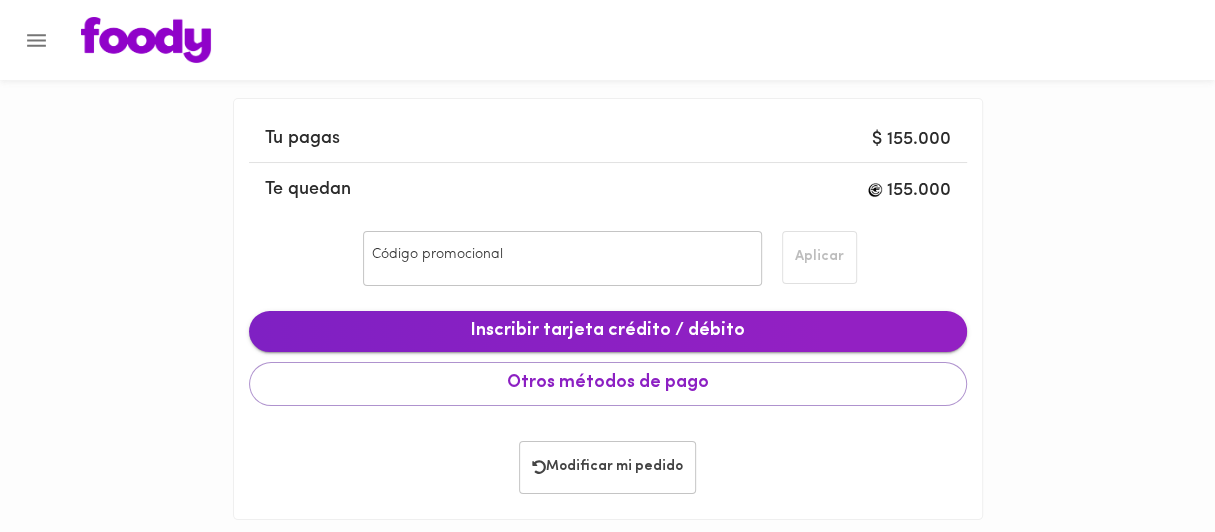 click on "Inscribir tarjeta crédito / débito" at bounding box center [608, 332] 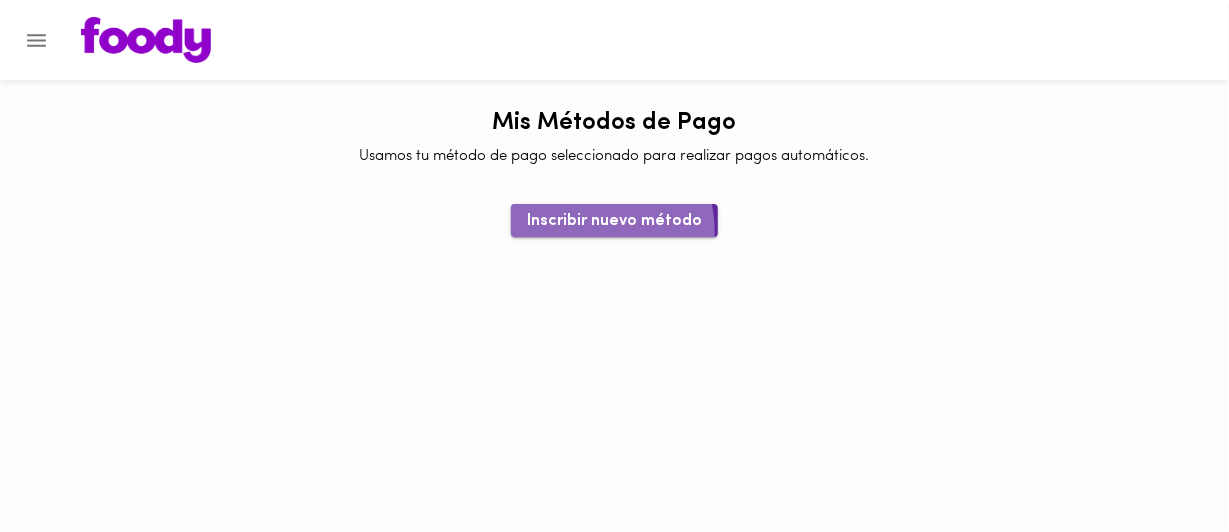 click on "Inscribir nuevo método" at bounding box center (614, 221) 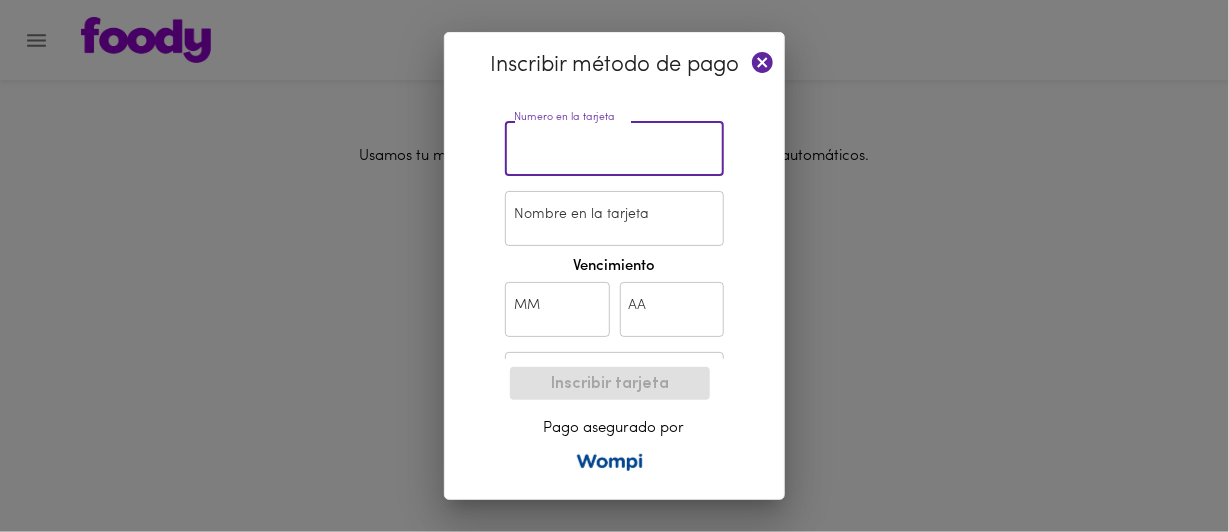 click at bounding box center (614, 148) 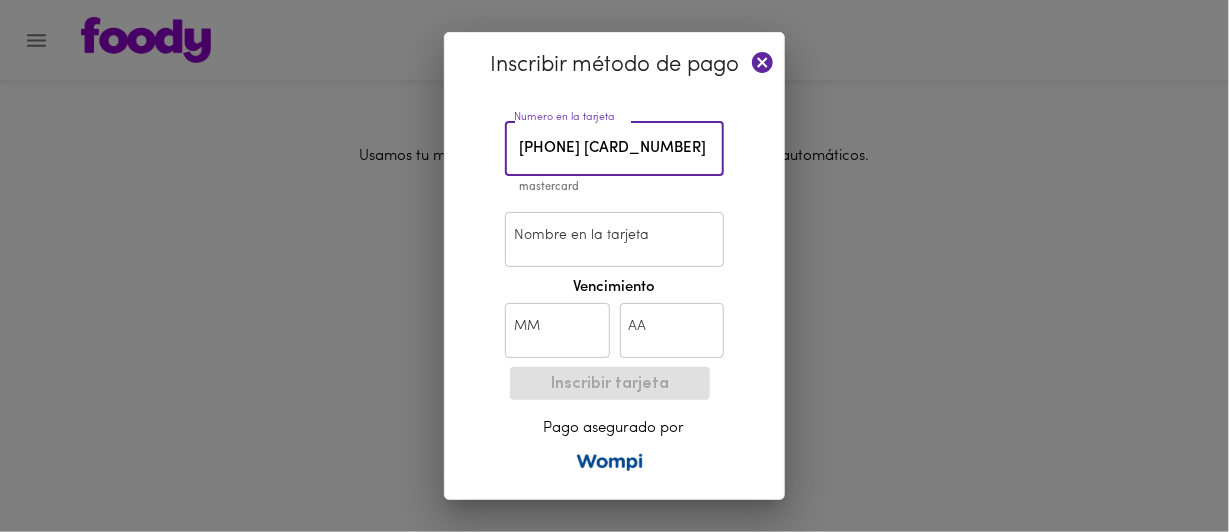 type on "[PHONE] [CARD_NUMBER]" 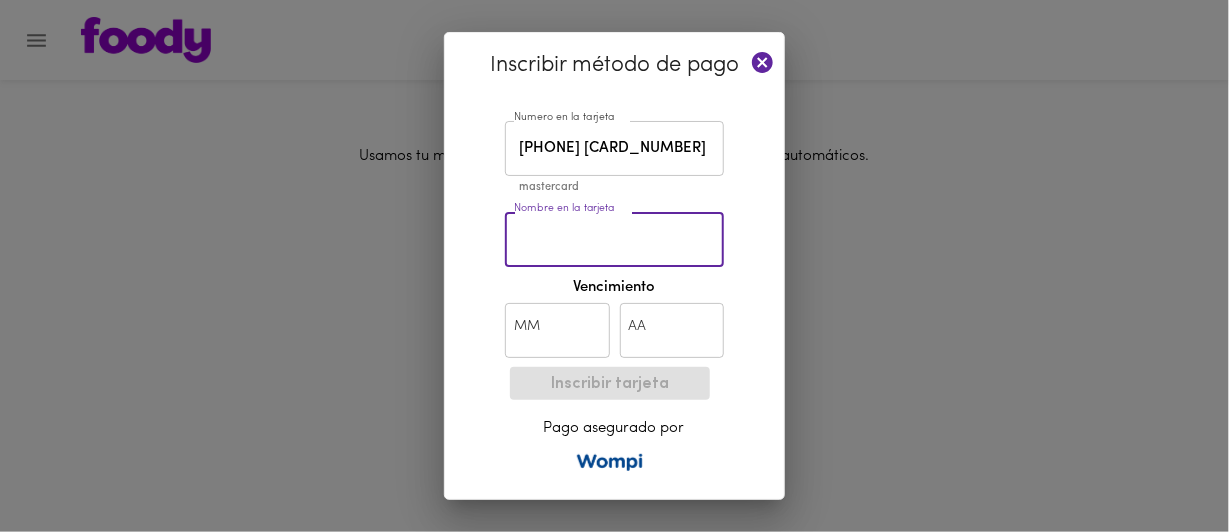 type on "[FULL_NAME]" 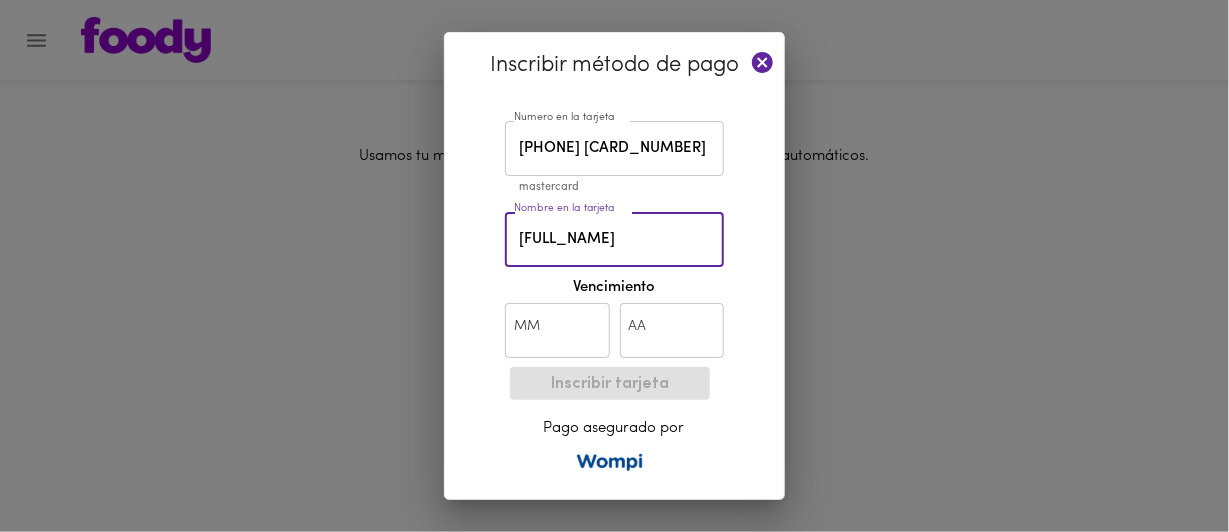 click at bounding box center (557, 330) 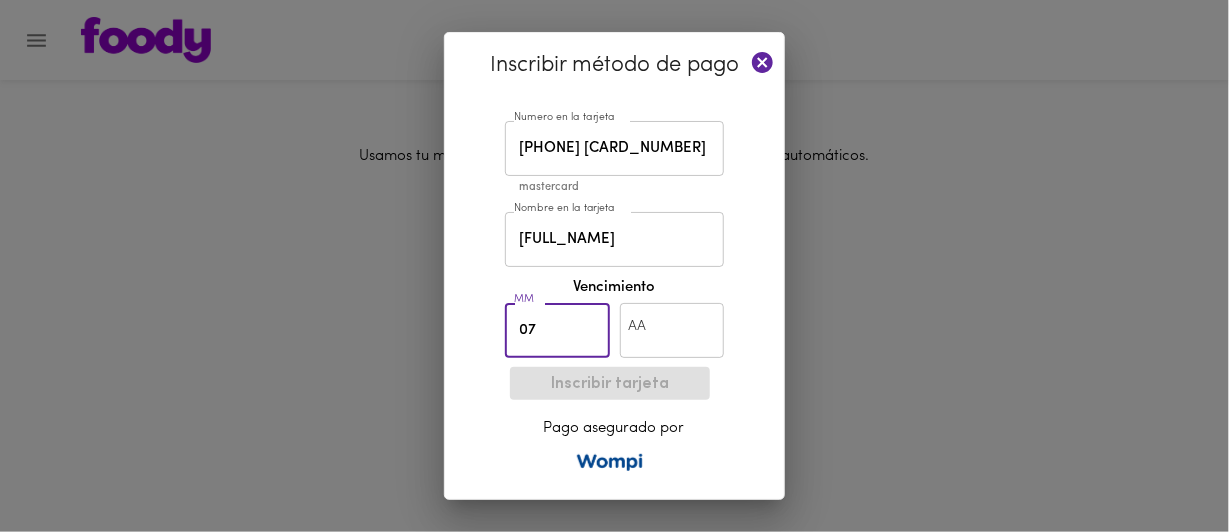 type on "07" 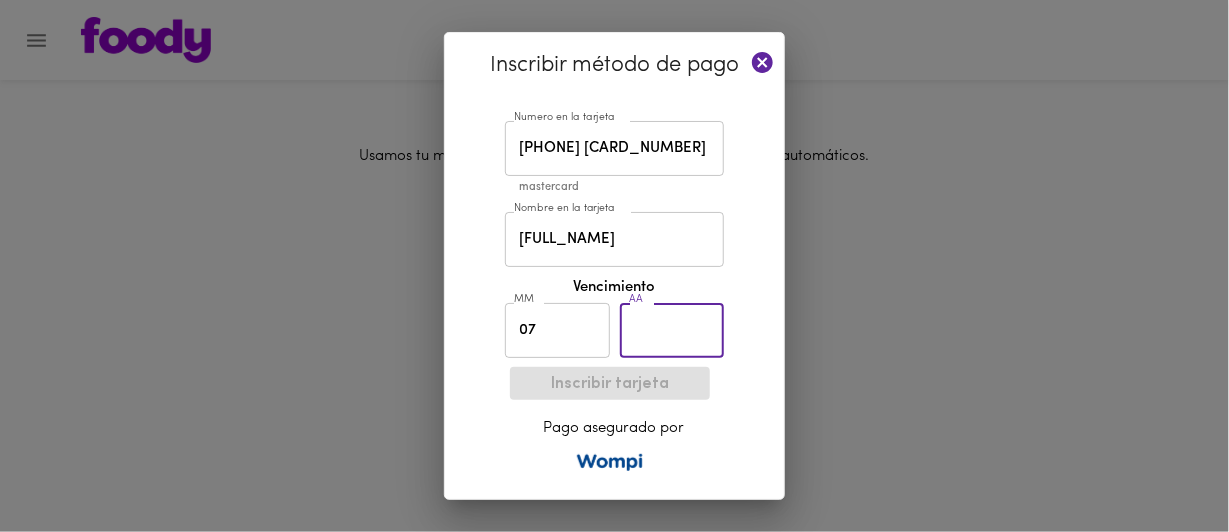 click at bounding box center (672, 330) 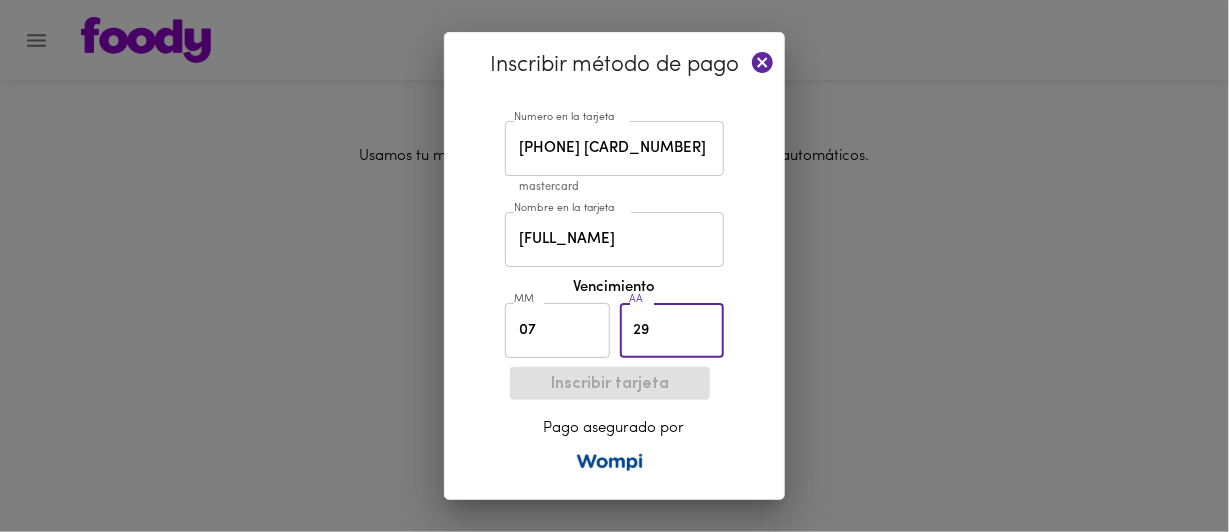 type on "29" 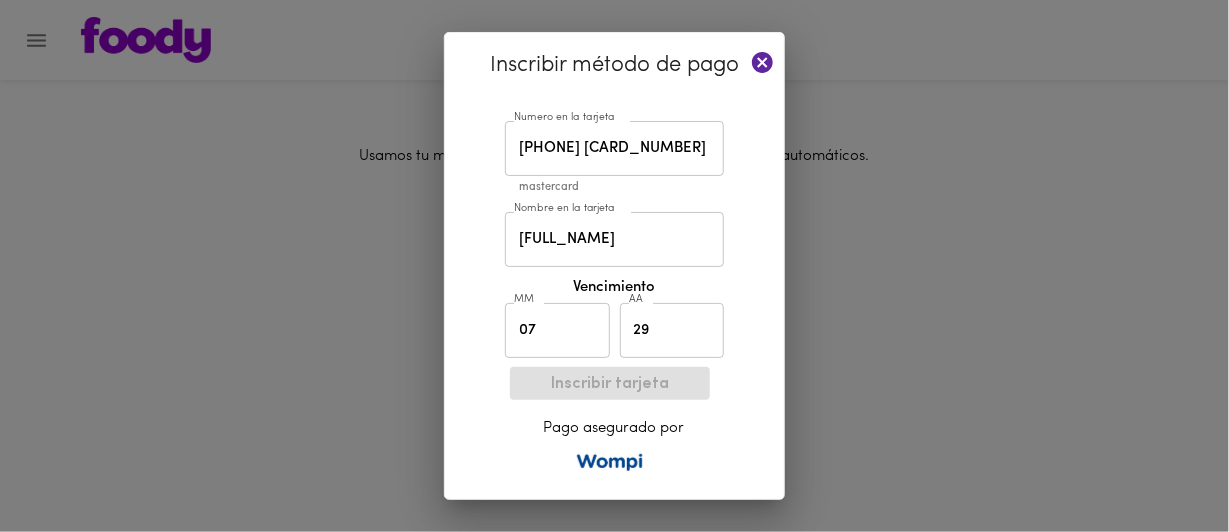 click on "Inscribir método de pago Numero en la tarjeta [CARD_NUMBER] Numero en la tarjeta mastercard Nombre en la tarjeta [FIRST] [LAST] Nombre en la tarjeta Vencimiento MM [MONTH] AA [YEAR] AA CVC CVC Inscribir tarjeta Pago asegurado por" at bounding box center [614, 266] 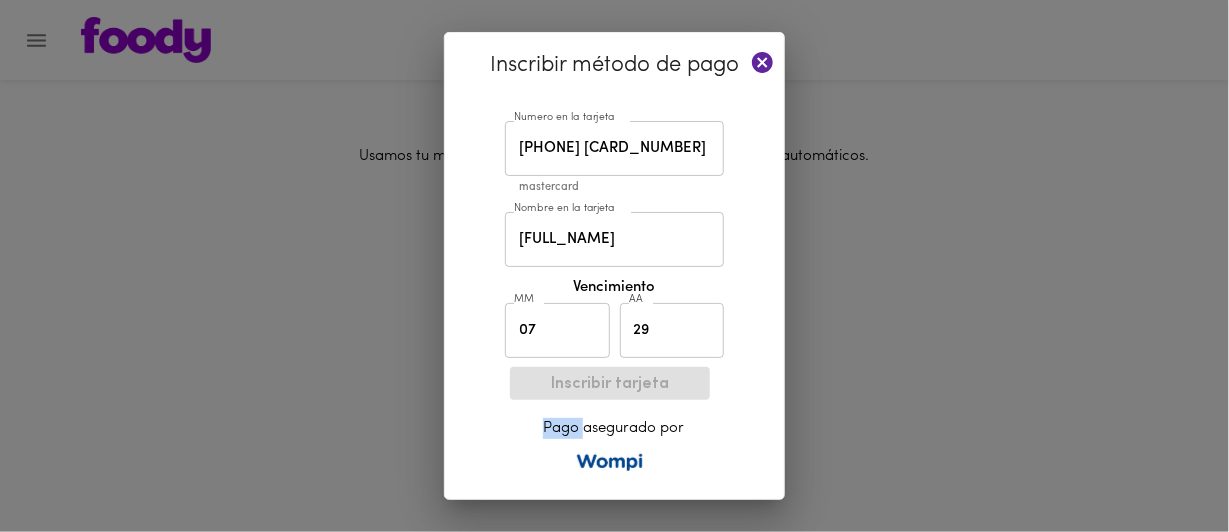 click on "Inscribir tarjeta Pago asegurado por" at bounding box center (614, 419) 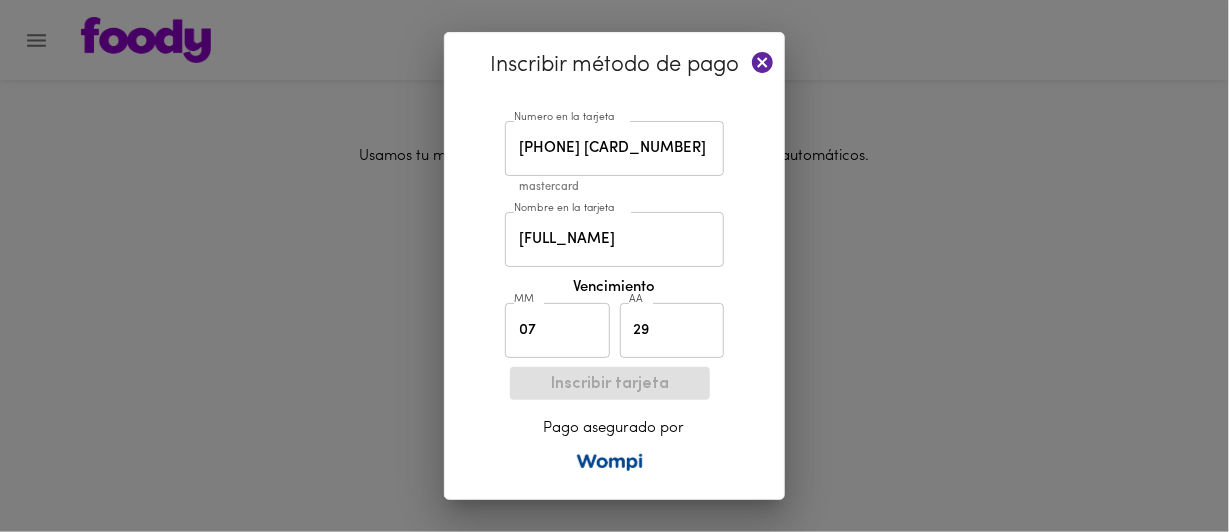 click on "Inscribir tarjeta Pago asegurado por" at bounding box center (614, 419) 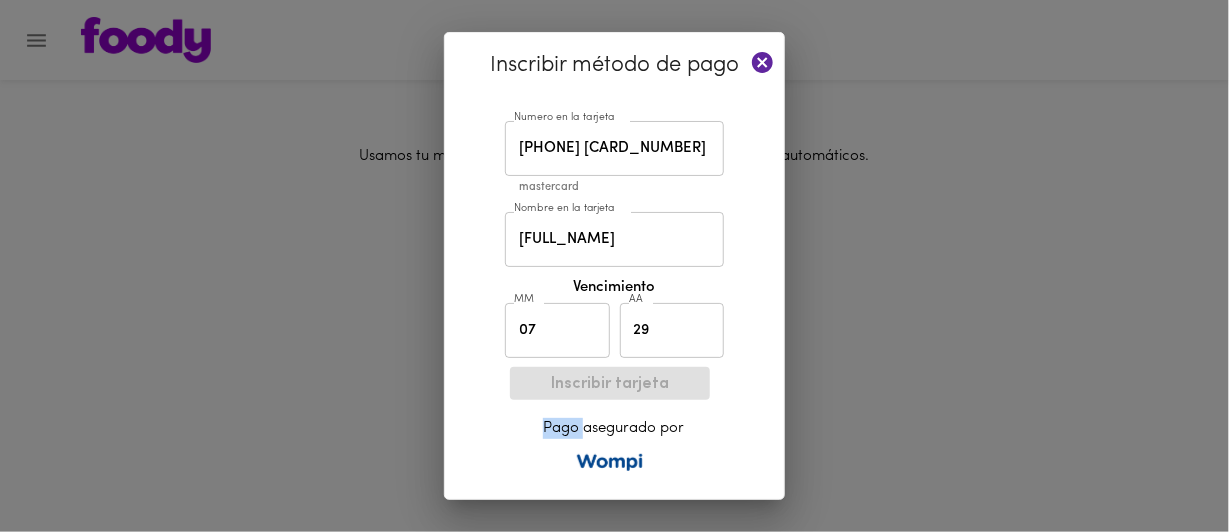 click on "Inscribir tarjeta Pago asegurado por" at bounding box center [614, 419] 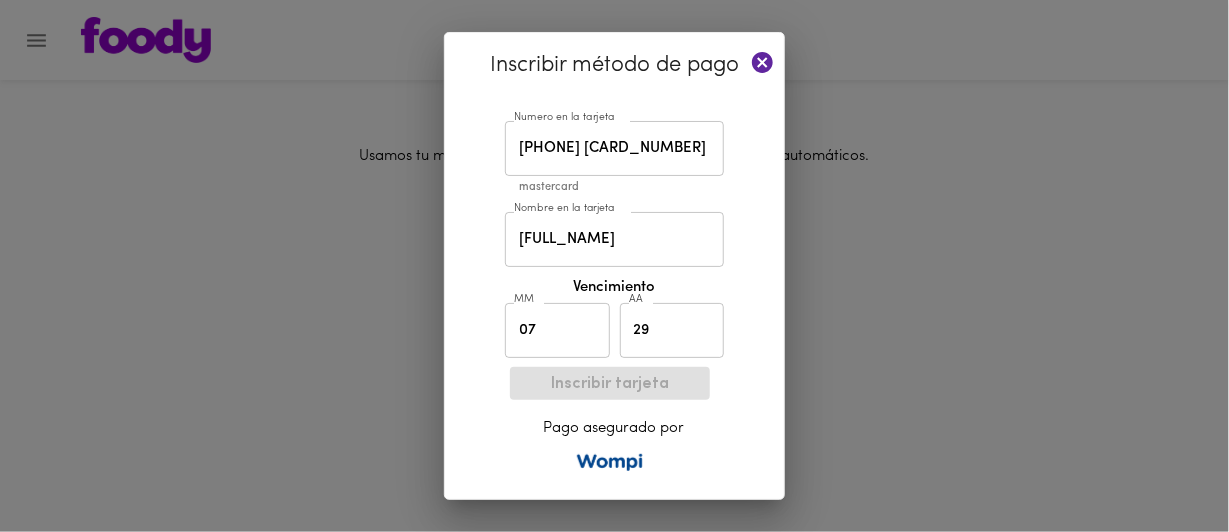 click on "Inscribir tarjeta Pago asegurado por" at bounding box center (614, 419) 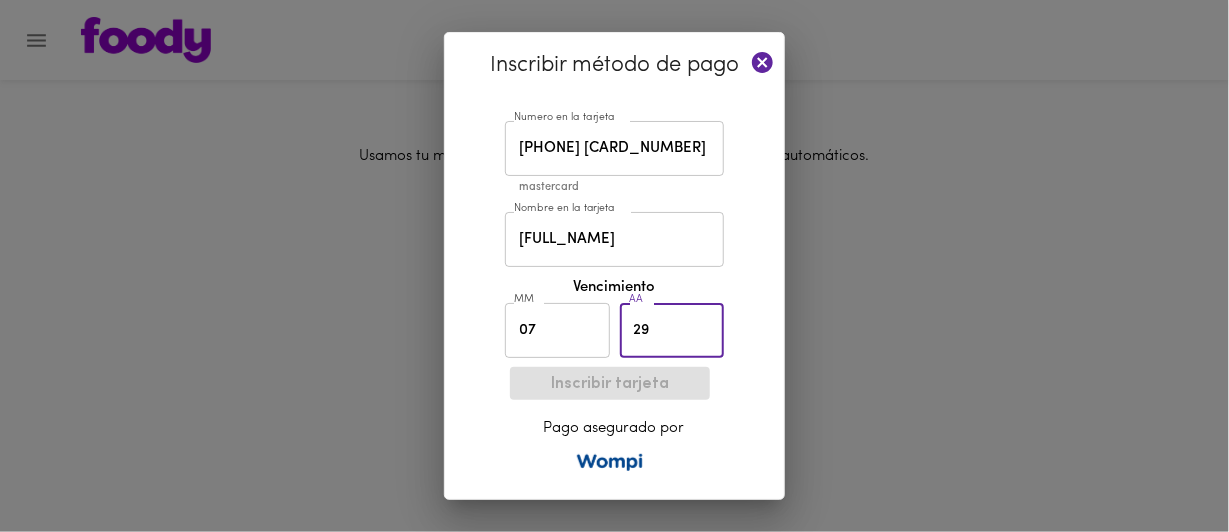 click on "29" at bounding box center (672, 330) 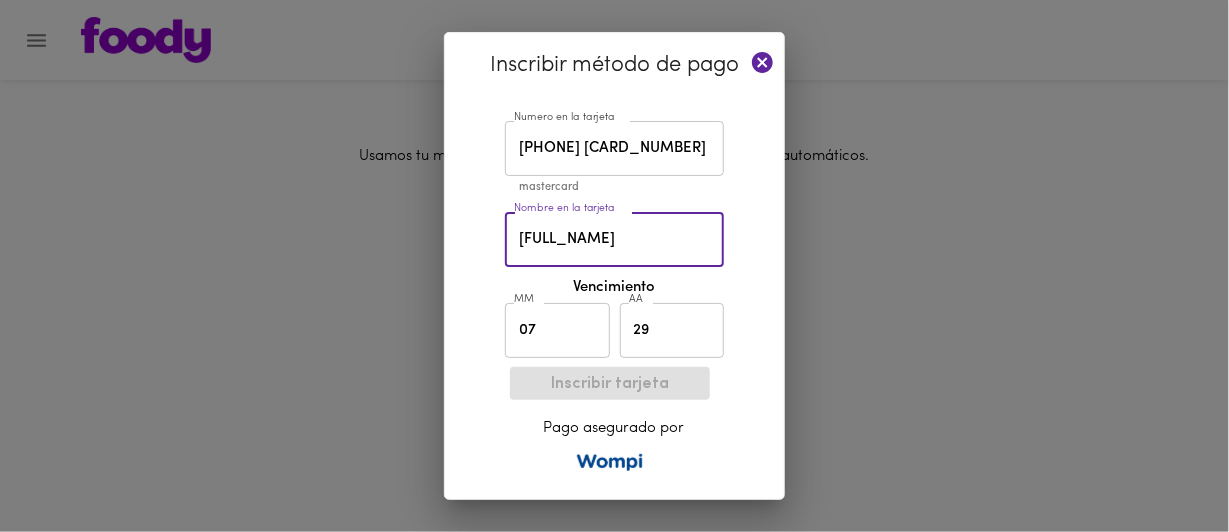 drag, startPoint x: 689, startPoint y: 240, endPoint x: 102, endPoint y: 167, distance: 591.5218 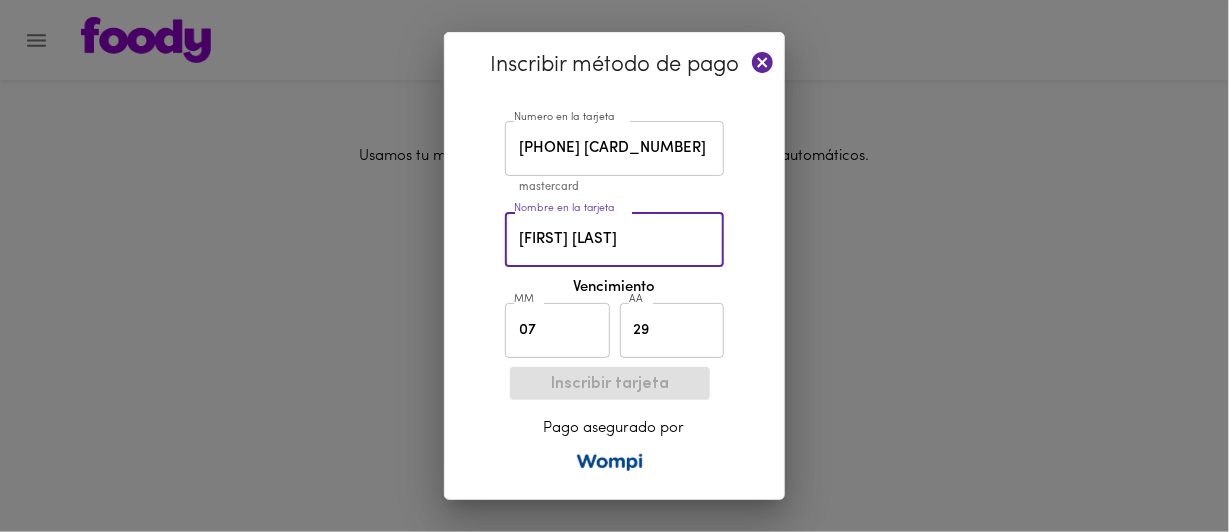 type on "[FIRST] [LAST]" 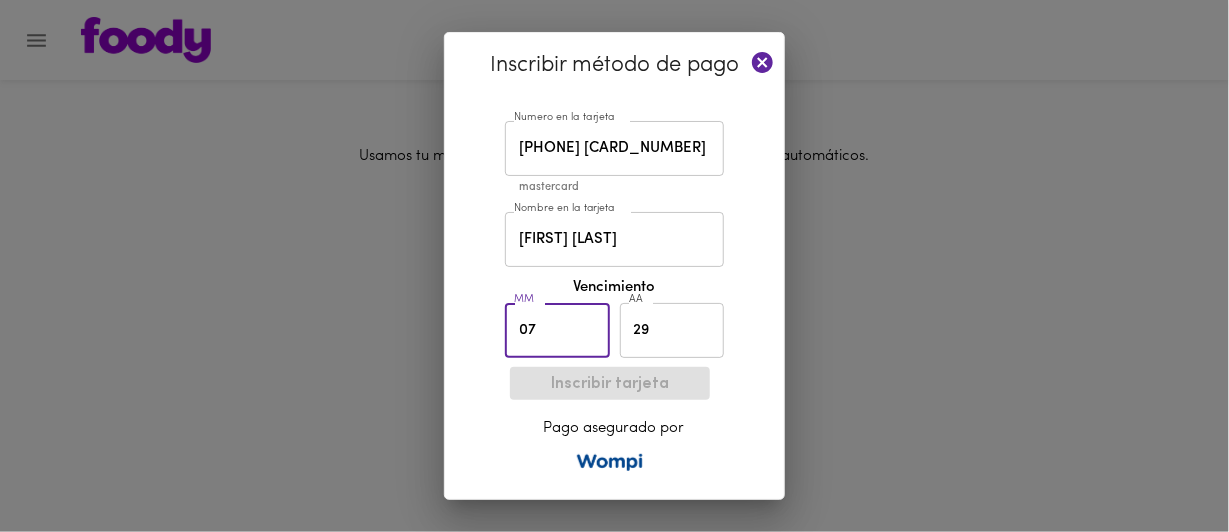 drag, startPoint x: 598, startPoint y: 330, endPoint x: 584, endPoint y: 330, distance: 14 